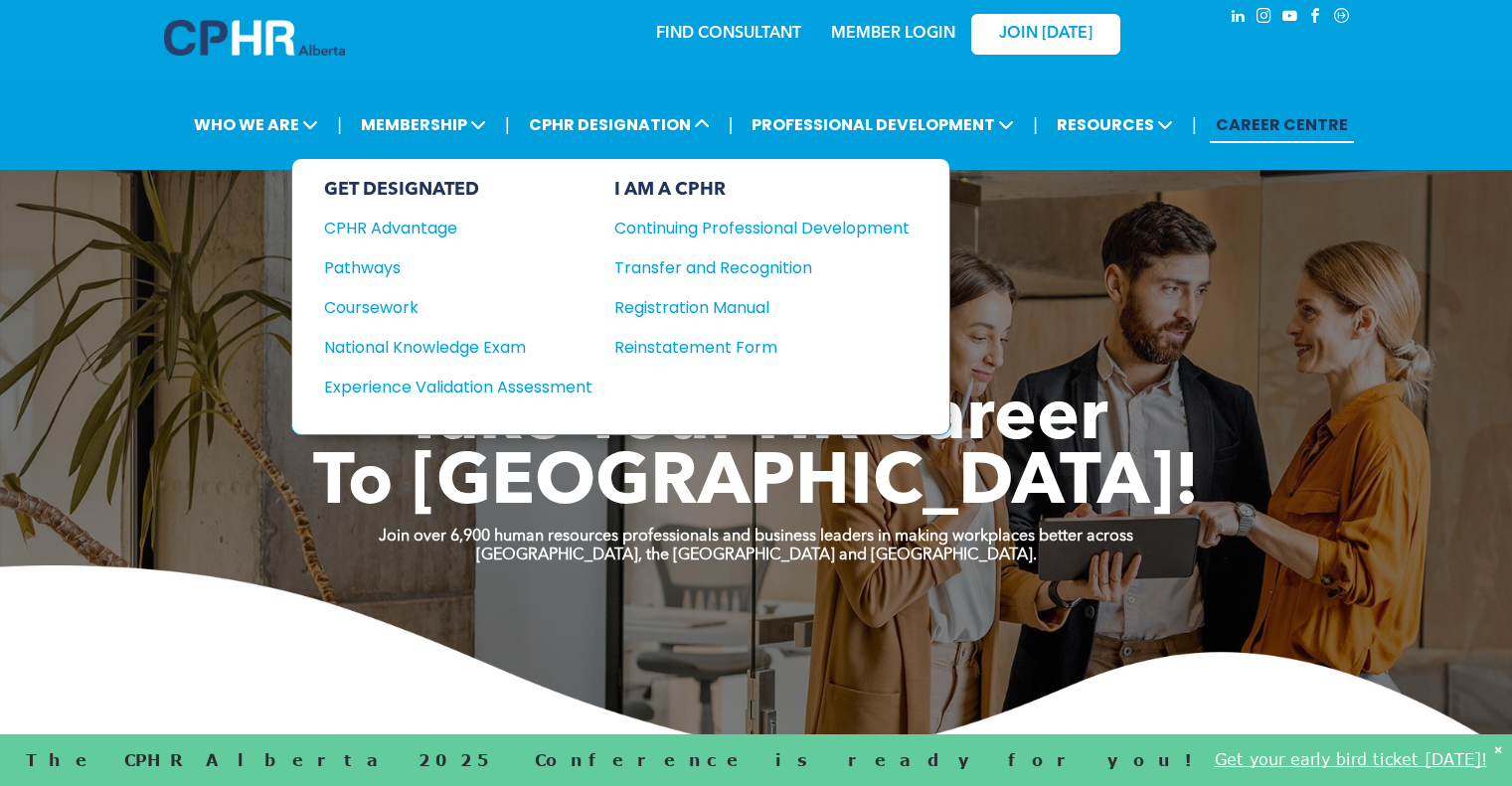 scroll, scrollTop: 0, scrollLeft: 0, axis: both 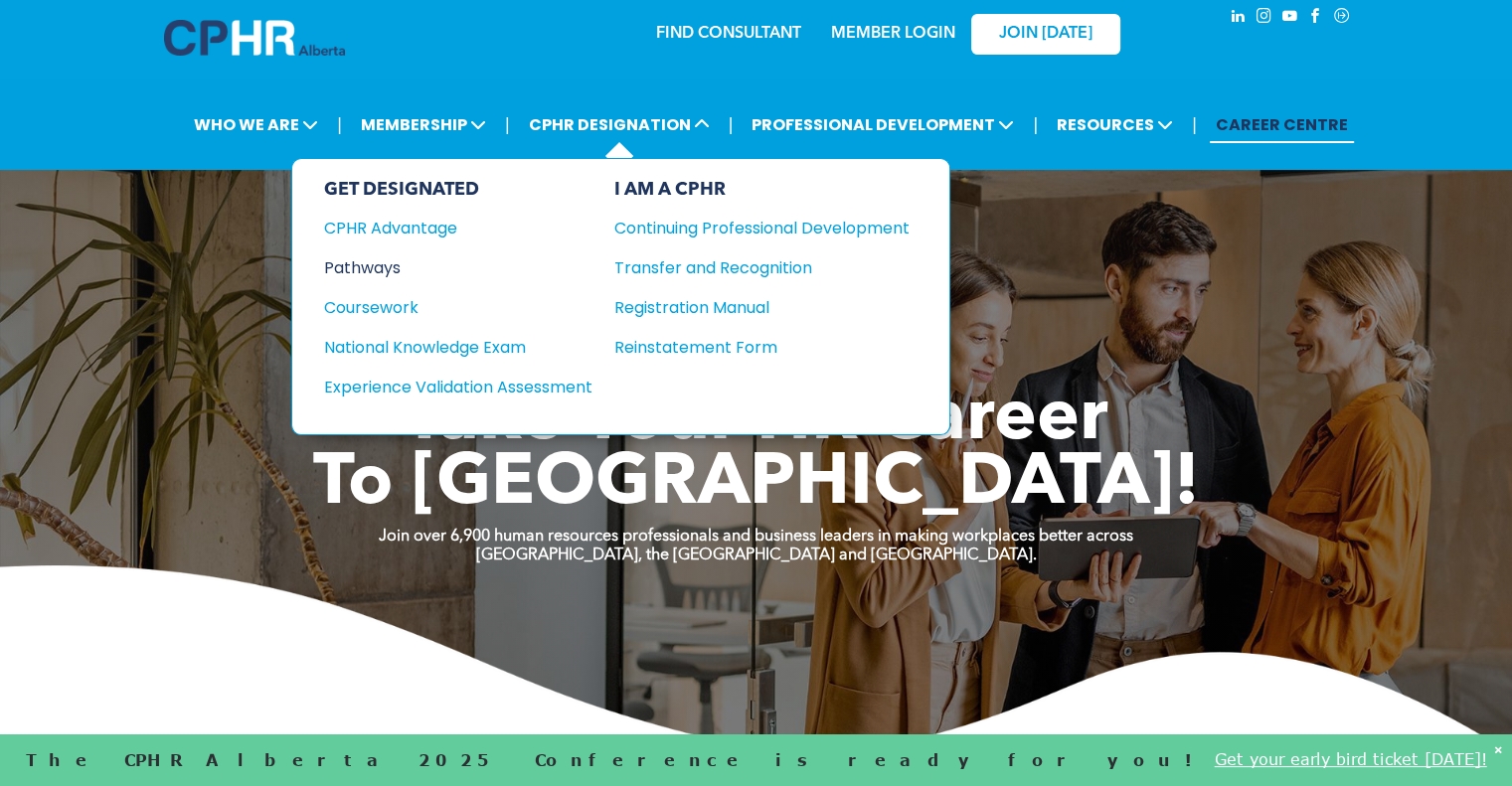 click on "Pathways" at bounding box center [444, 267] 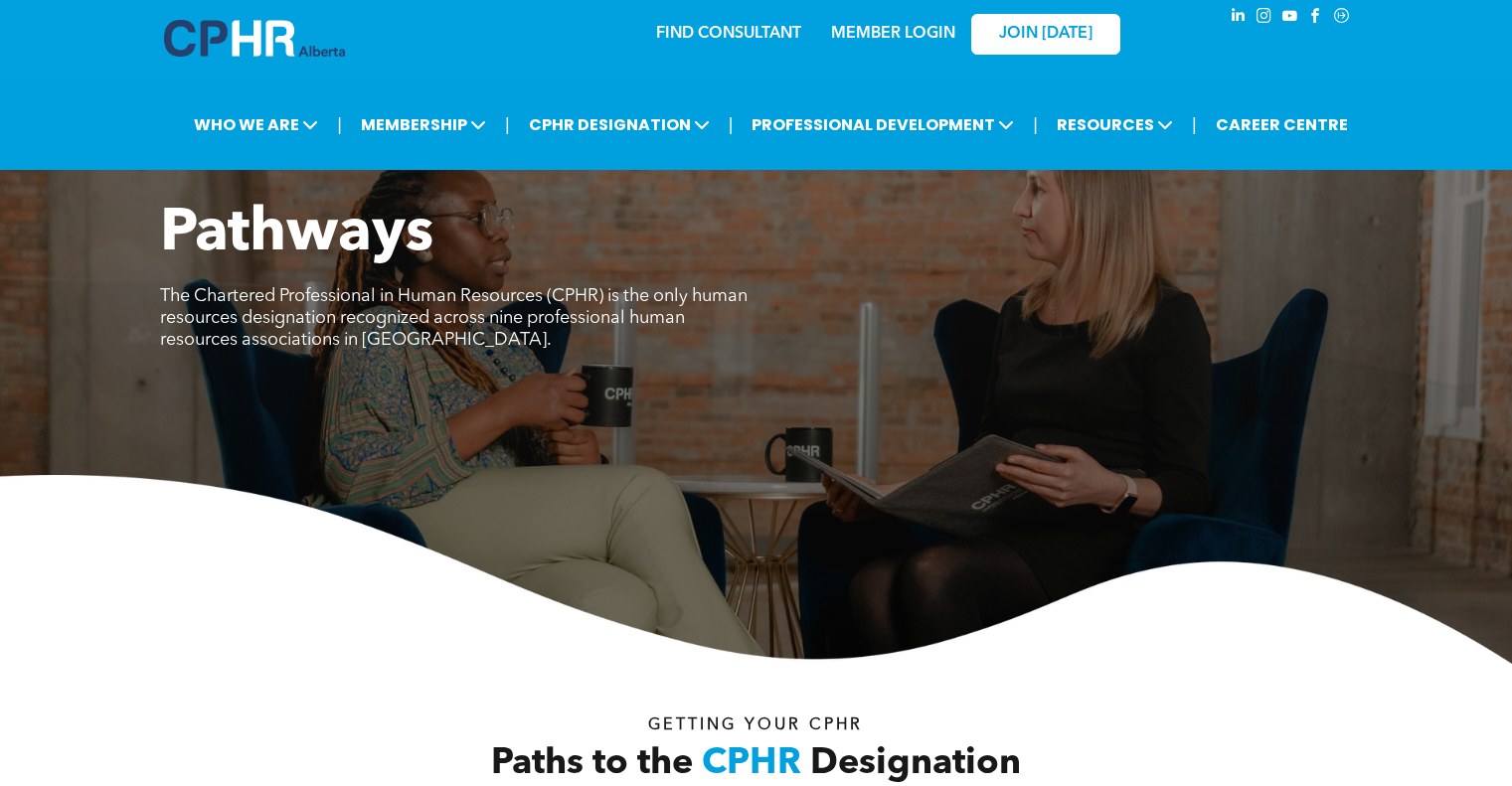 scroll, scrollTop: 0, scrollLeft: 0, axis: both 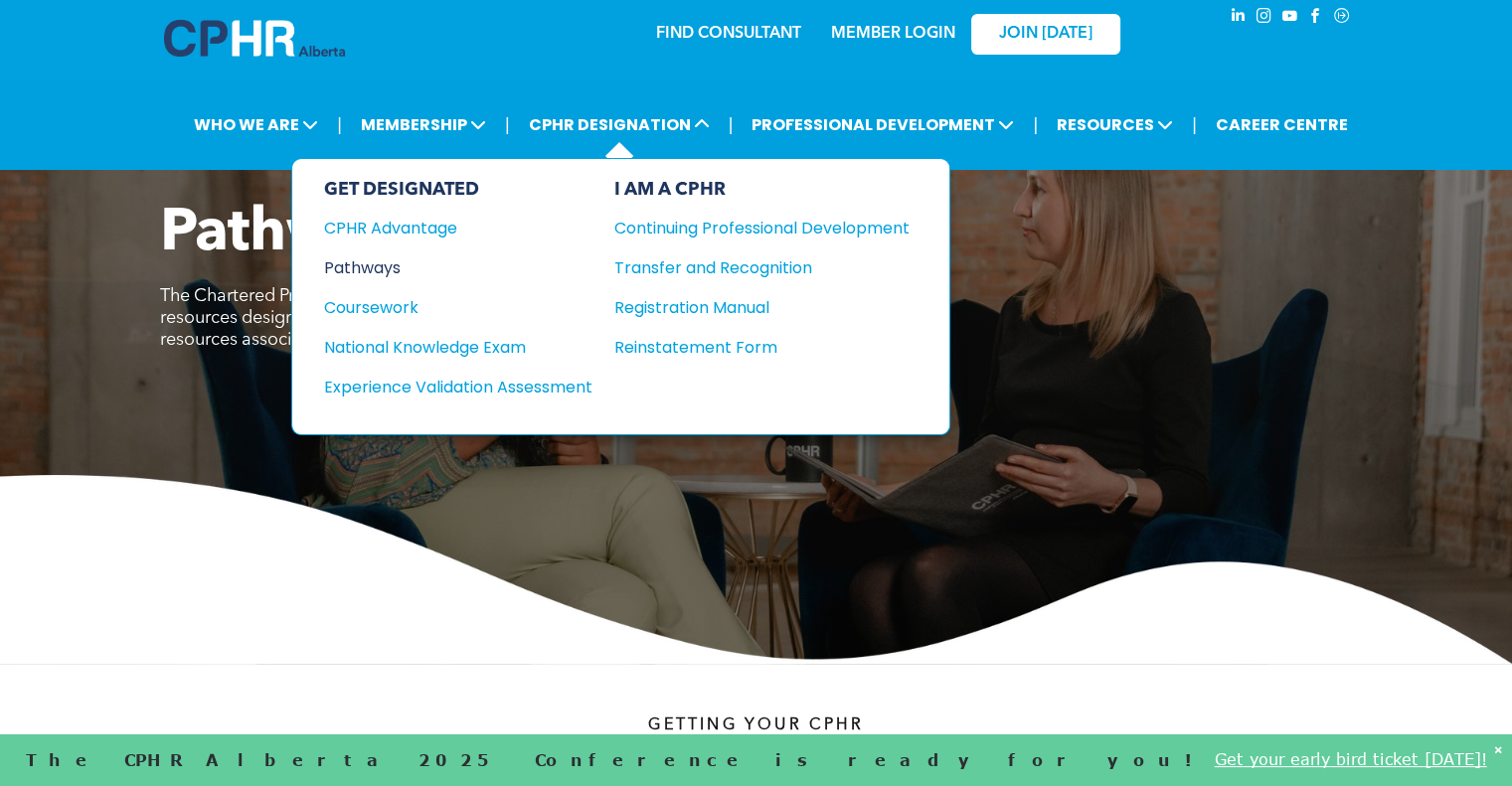 click on "Pathways" at bounding box center (444, 267) 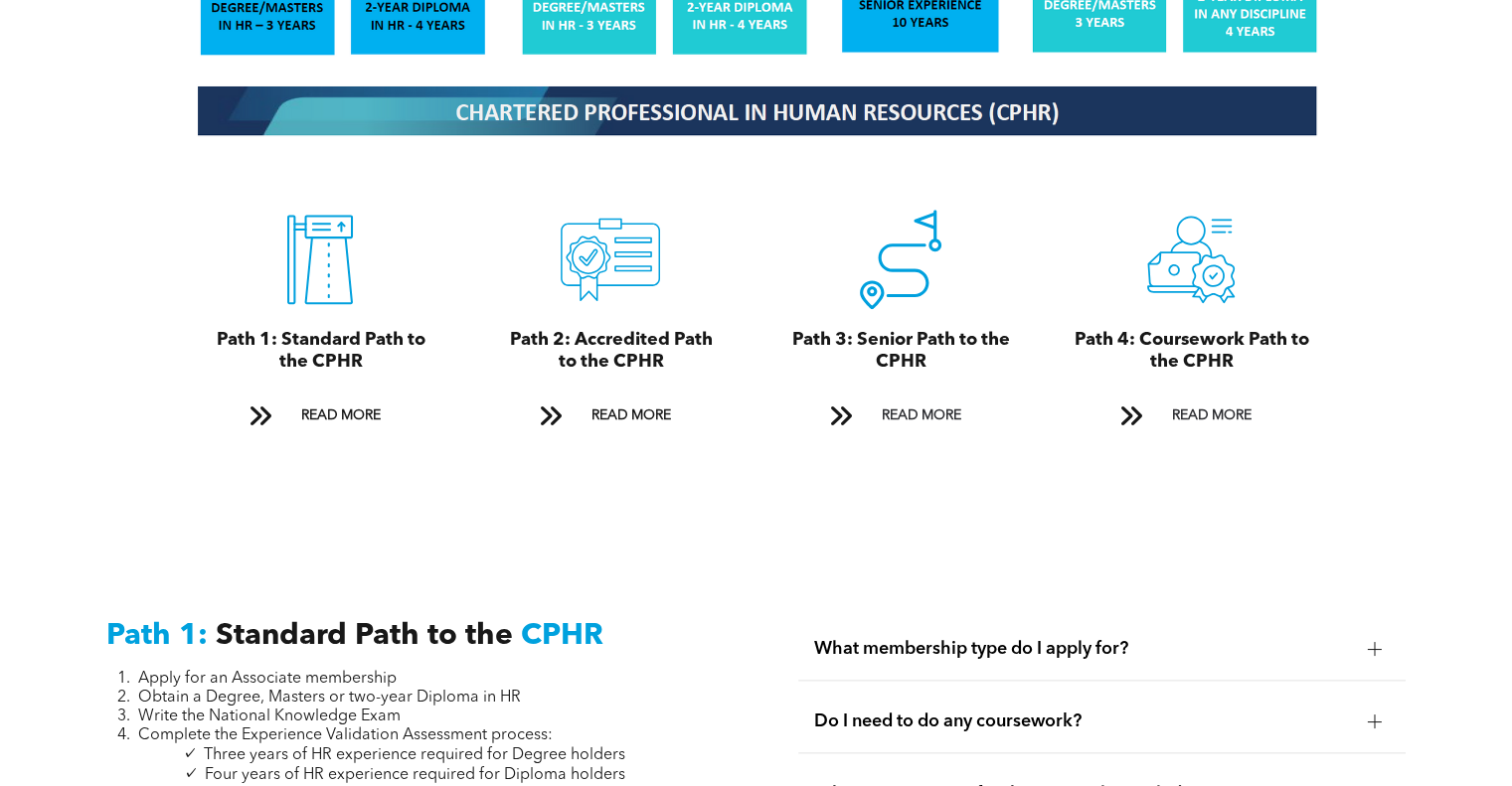 scroll, scrollTop: 2186, scrollLeft: 0, axis: vertical 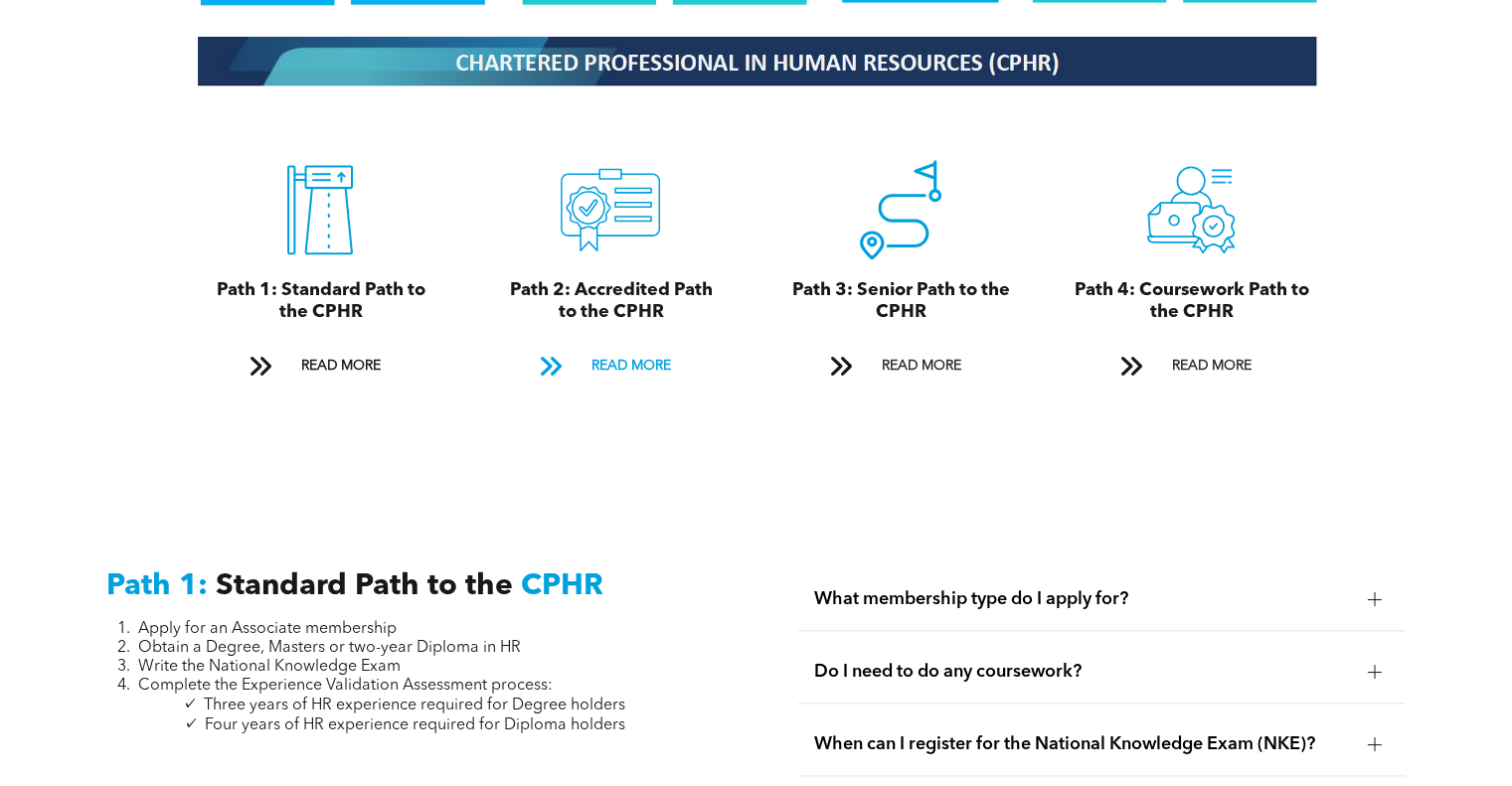 click on "READ MORE" at bounding box center [630, 366] 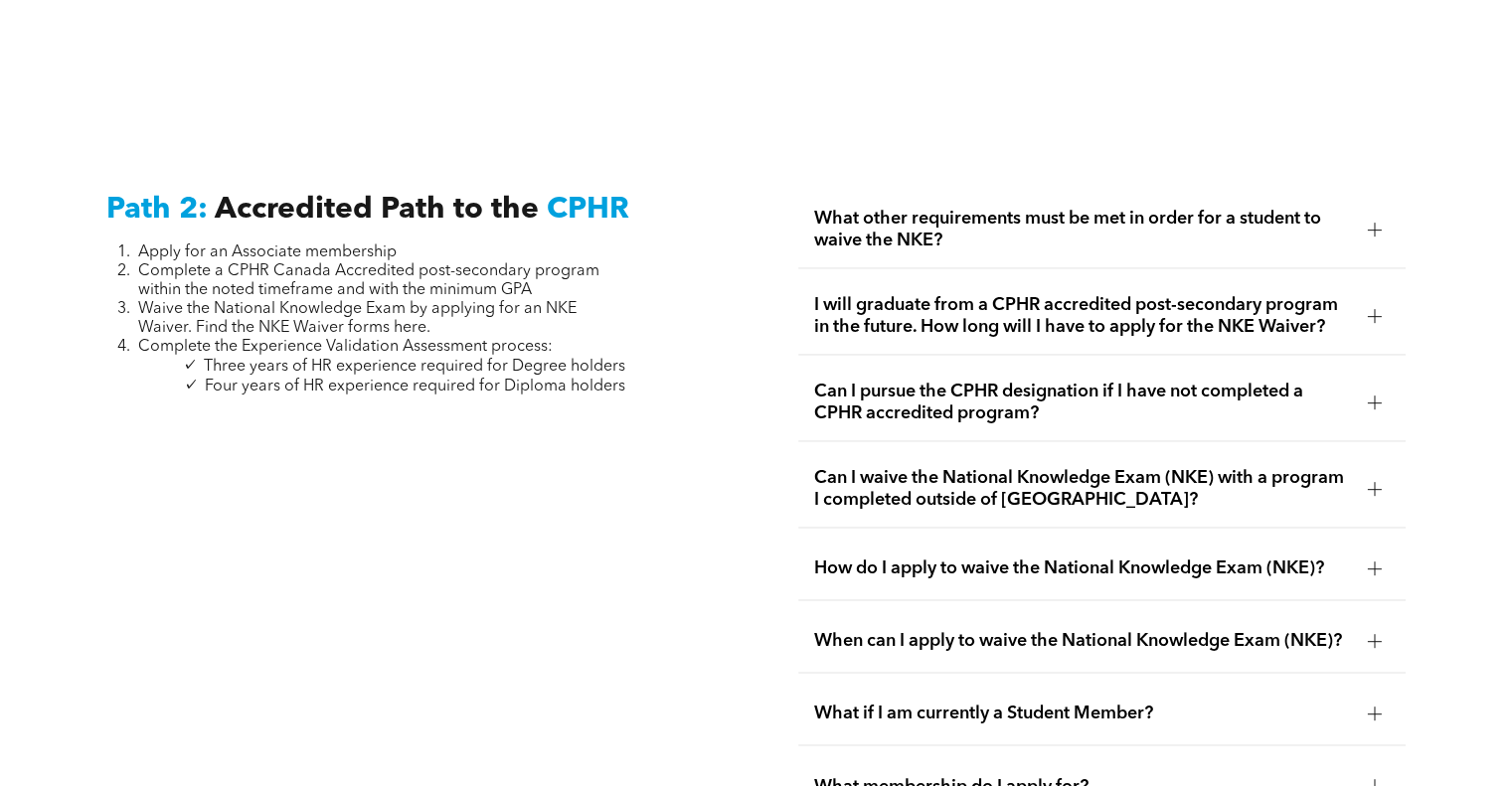 scroll, scrollTop: 3139, scrollLeft: 0, axis: vertical 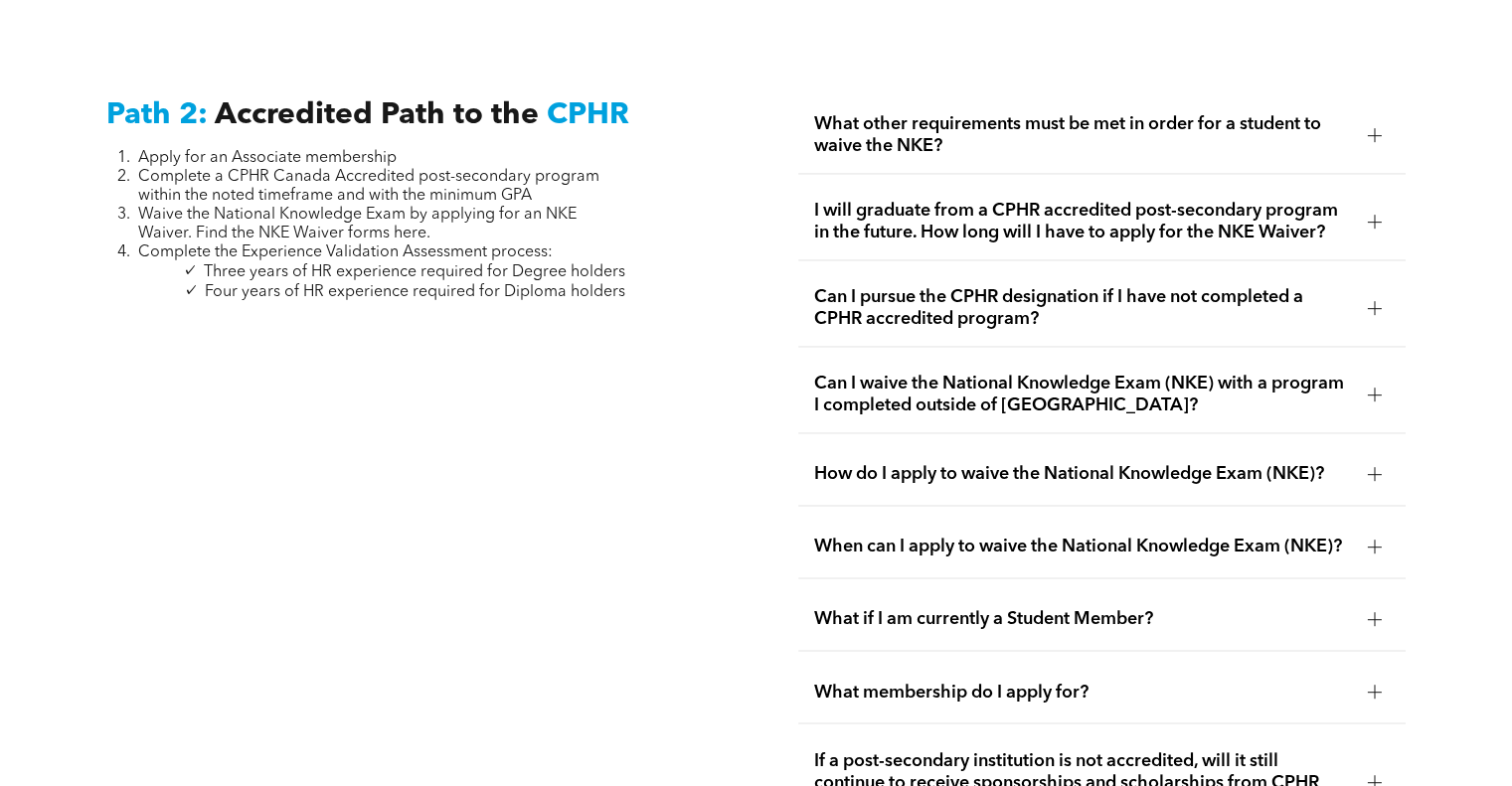 click on "What other requirements must be met in order for a student to waive the NKE?" at bounding box center (1083, 135) 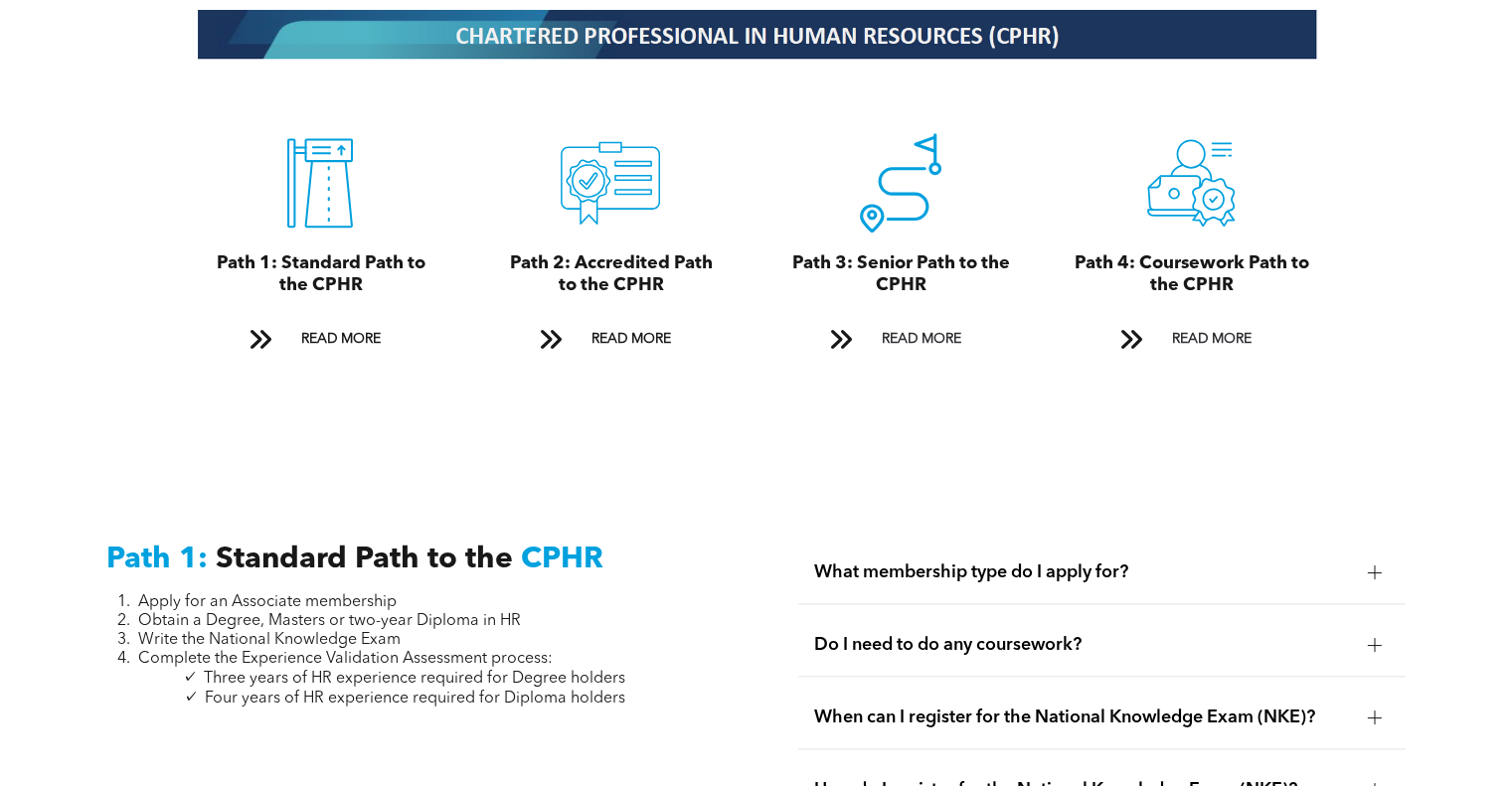 scroll, scrollTop: 2046, scrollLeft: 0, axis: vertical 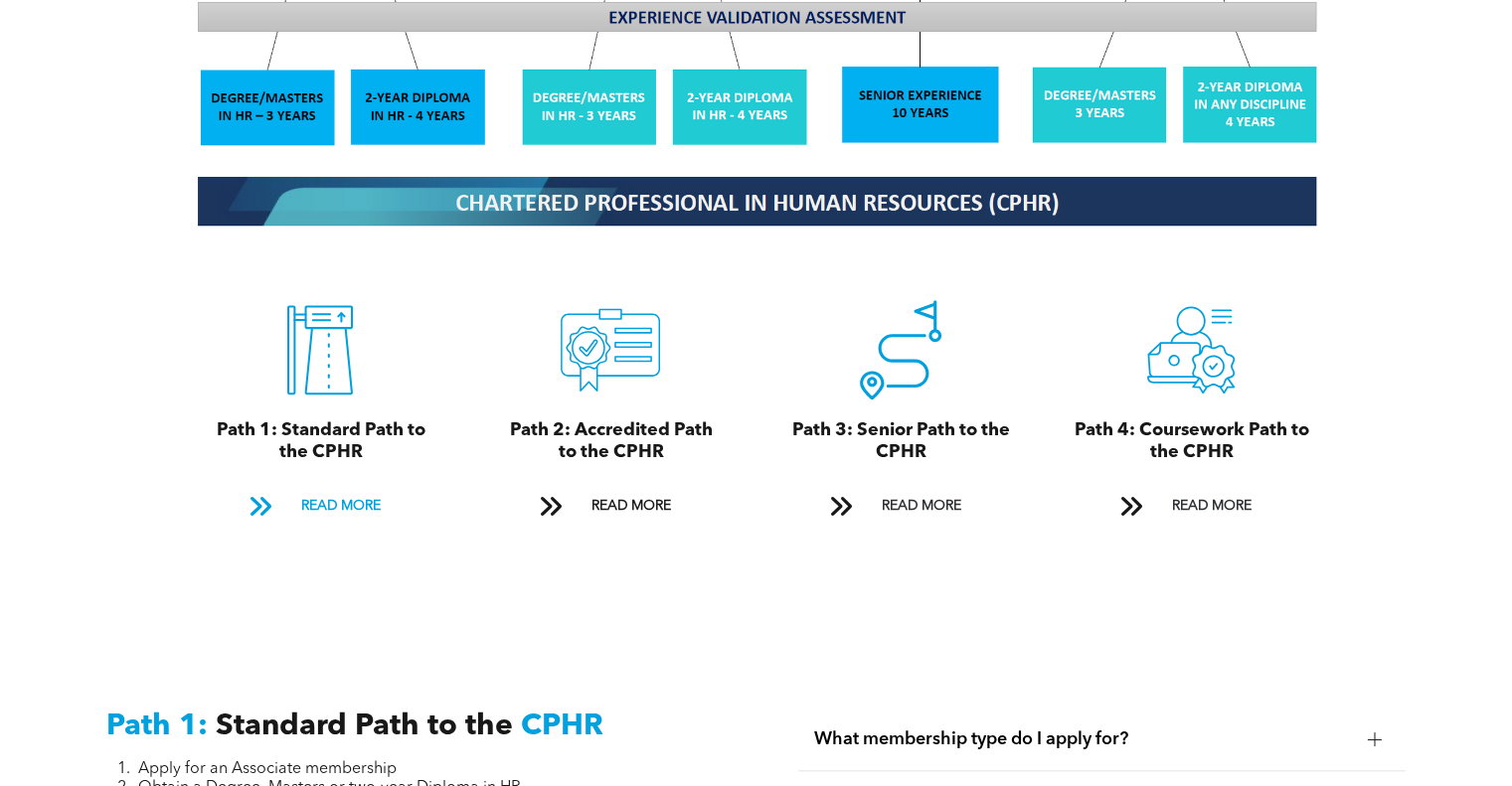 click on "READ MORE" at bounding box center (340, 506) 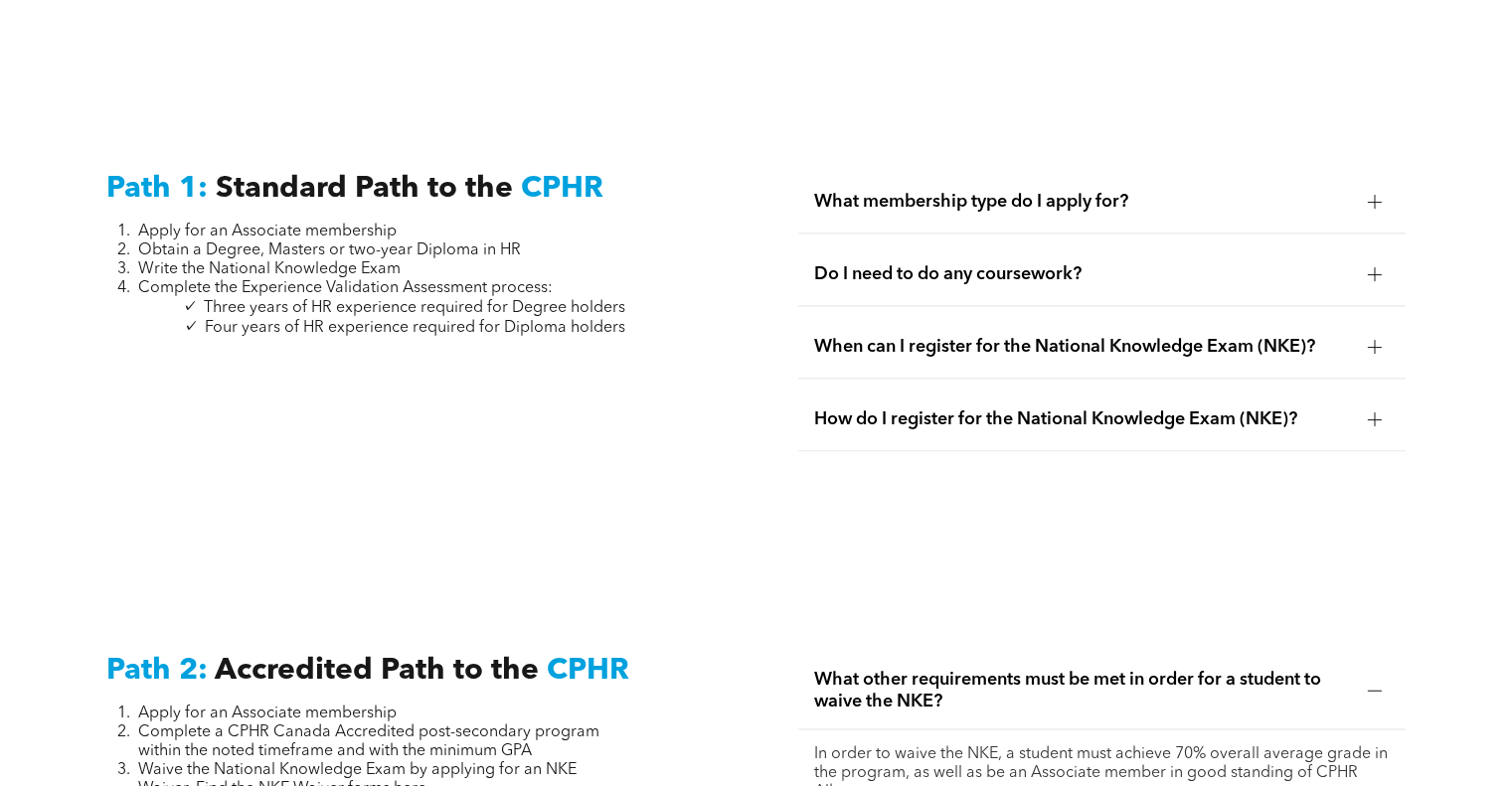 scroll, scrollTop: 2657, scrollLeft: 0, axis: vertical 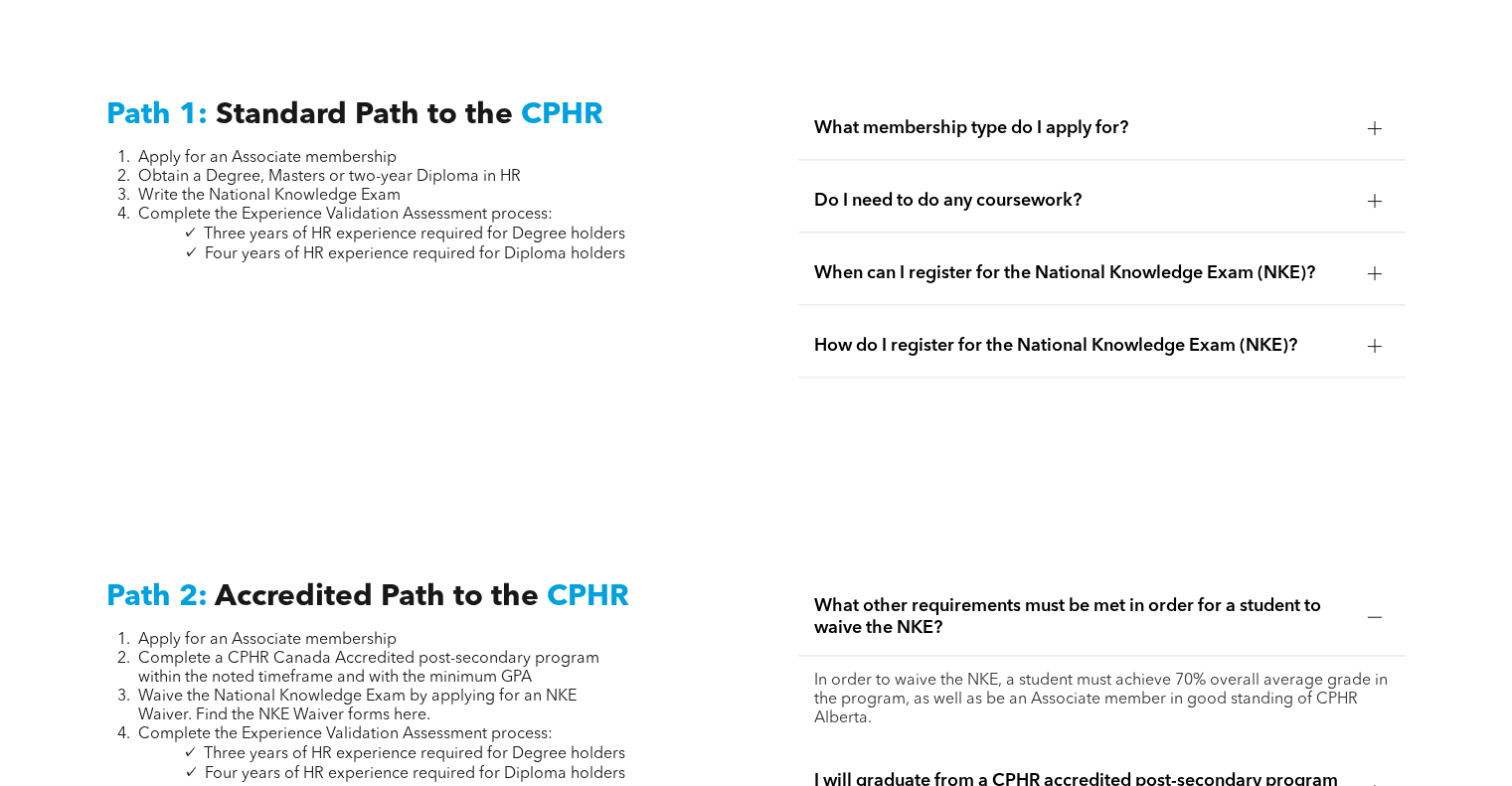 click on "What other requirements must be met in order for a student to waive the NKE?" at bounding box center (1083, 617) 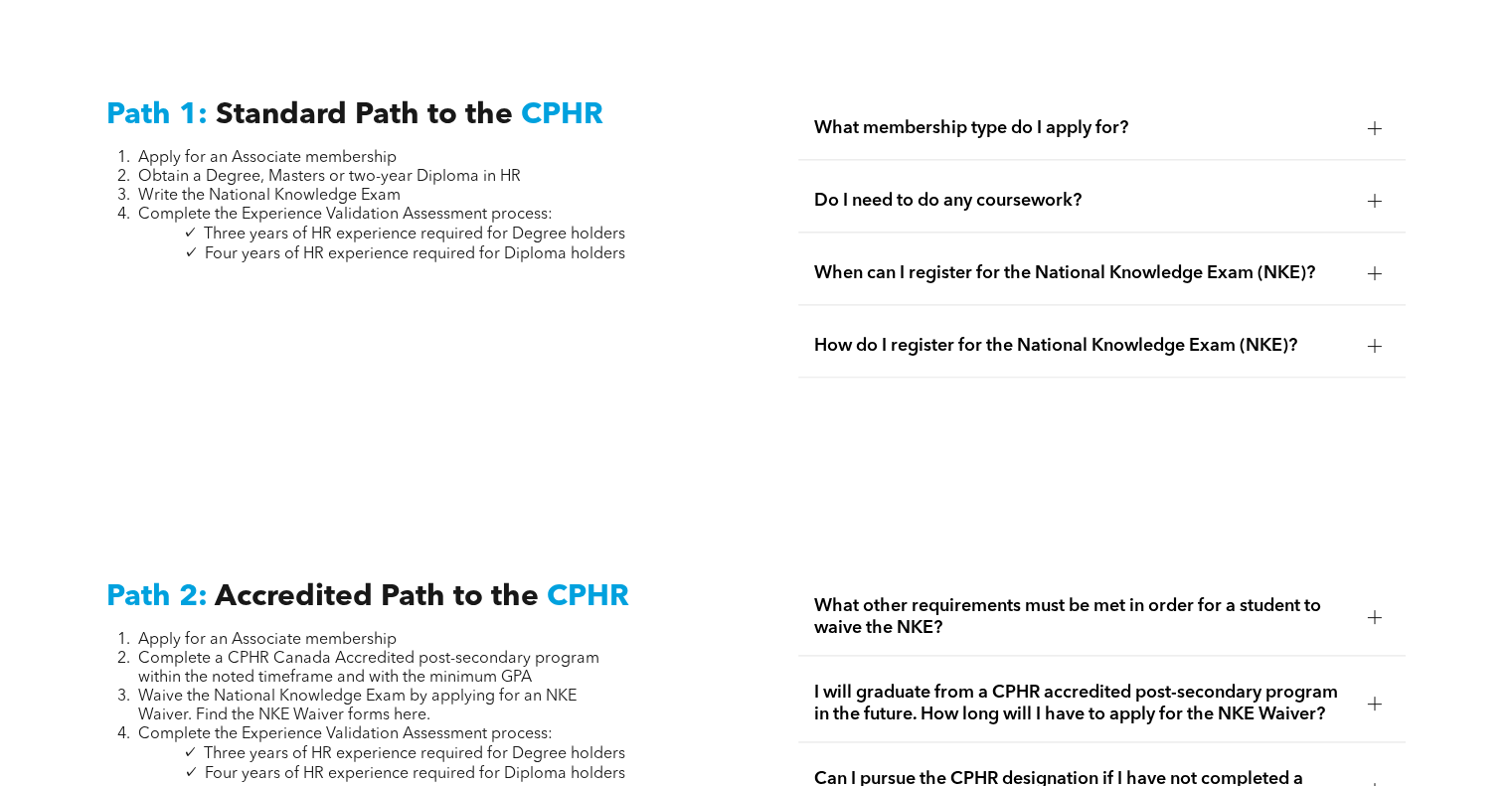 click on "What other requirements must be met in order for a student to waive the NKE?" at bounding box center (1083, 617) 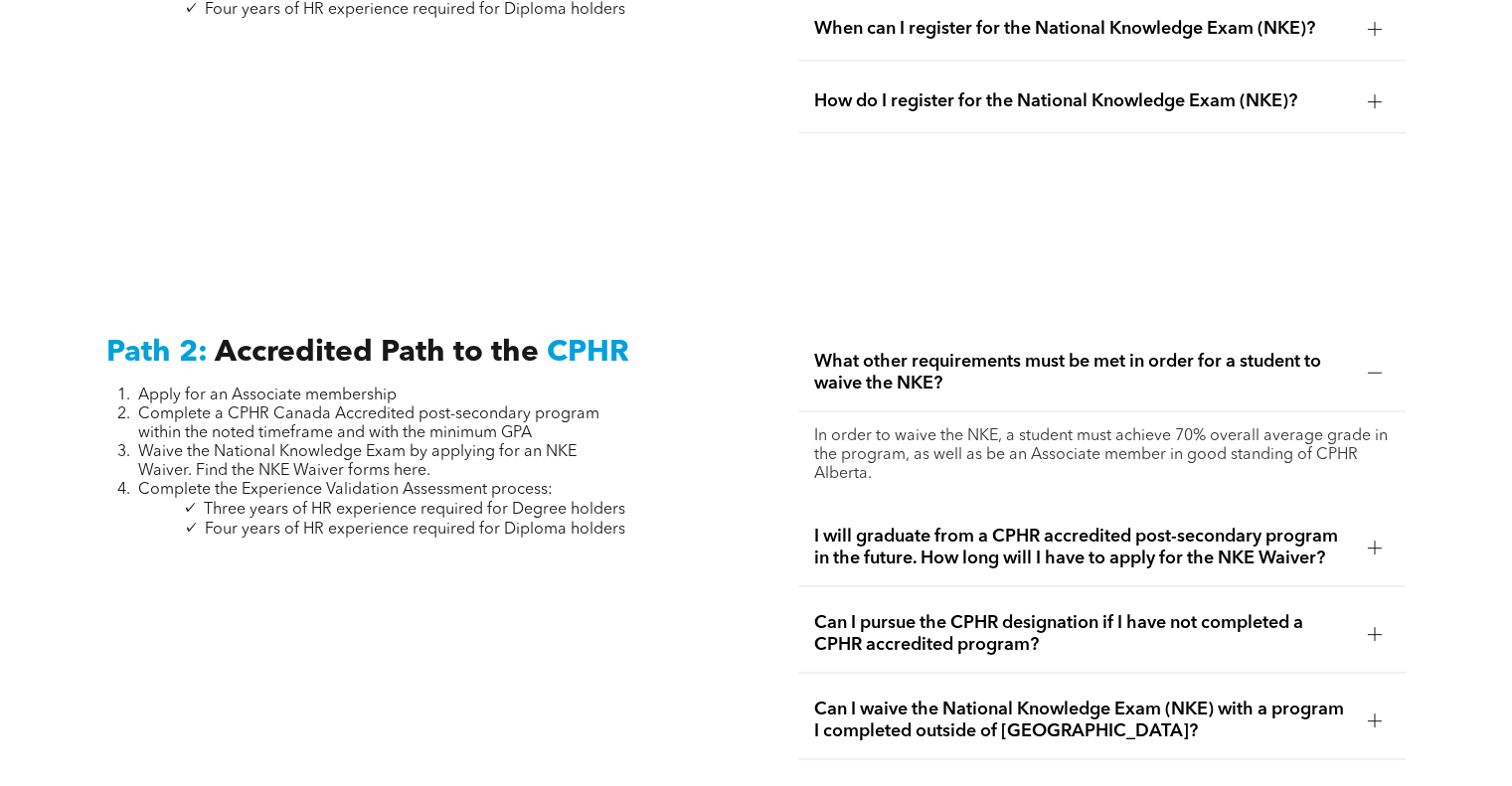 scroll, scrollTop: 2955, scrollLeft: 0, axis: vertical 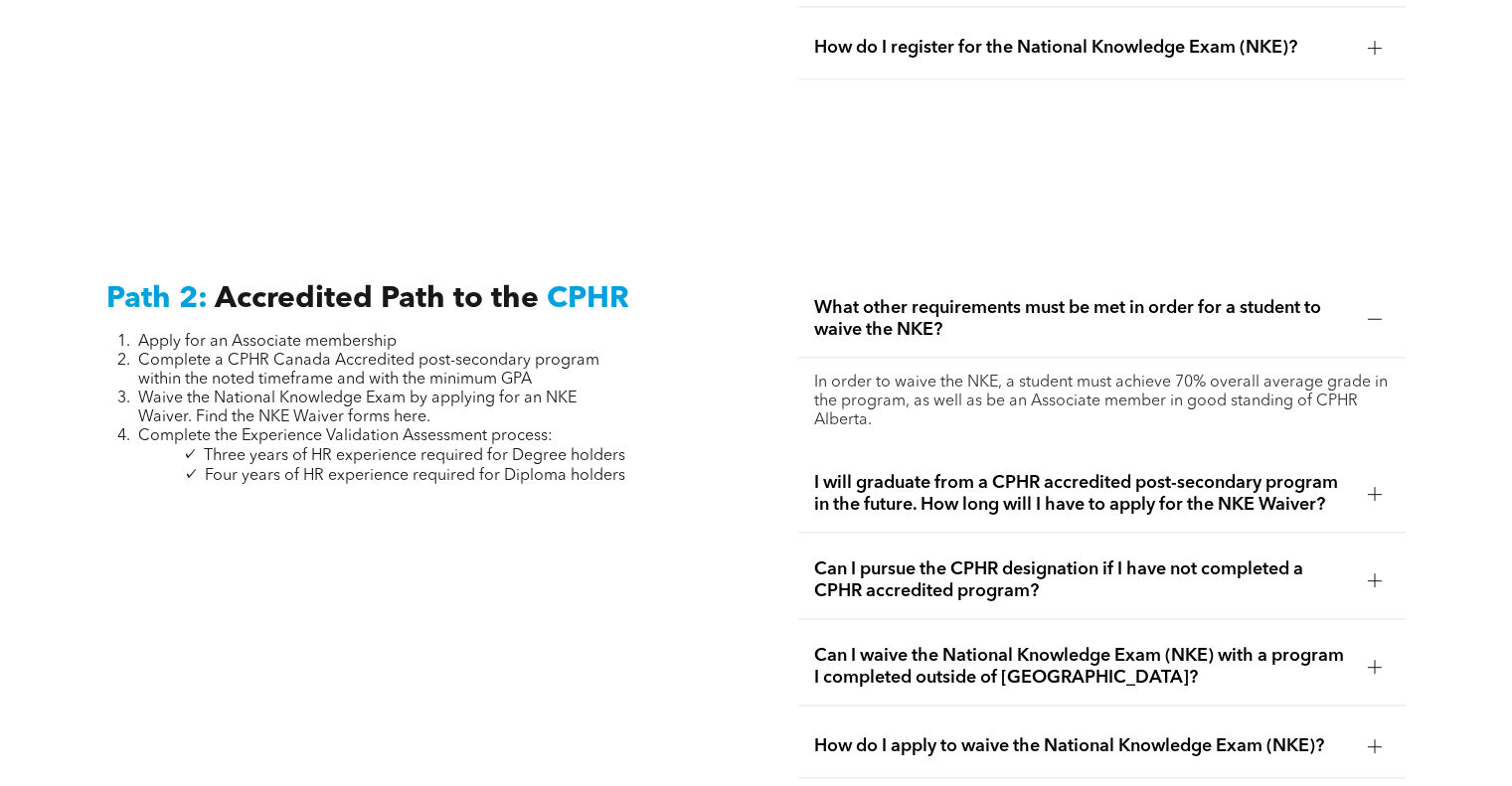 click on "I will graduate from a CPHR accredited post-secondary program in the future. How long will I have to apply for the NKE Waiver?" at bounding box center [1083, 494] 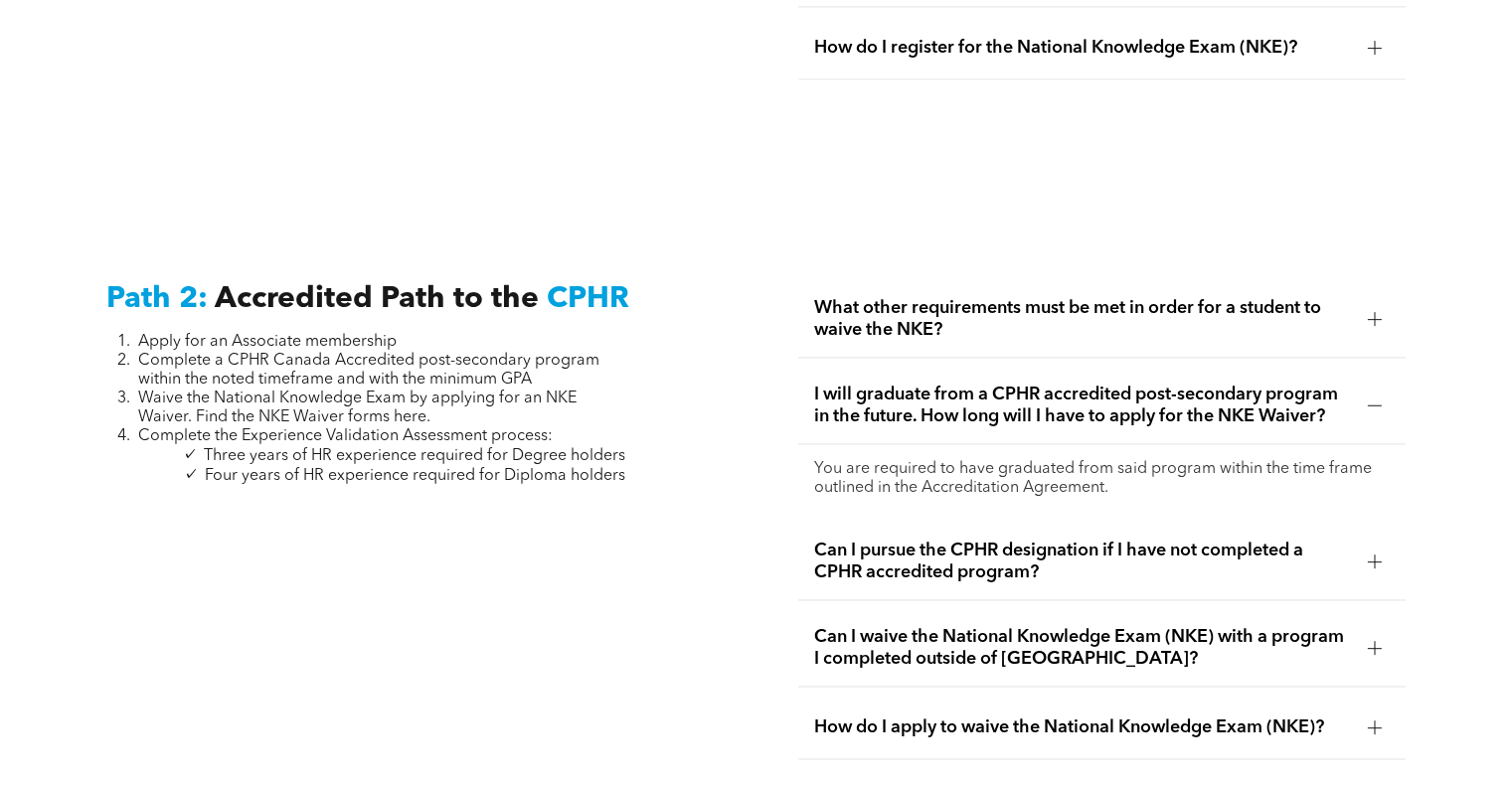 click on "Can I pursue the CPHR designation if I have not completed a CPHR accredited program?" at bounding box center (1083, 561) 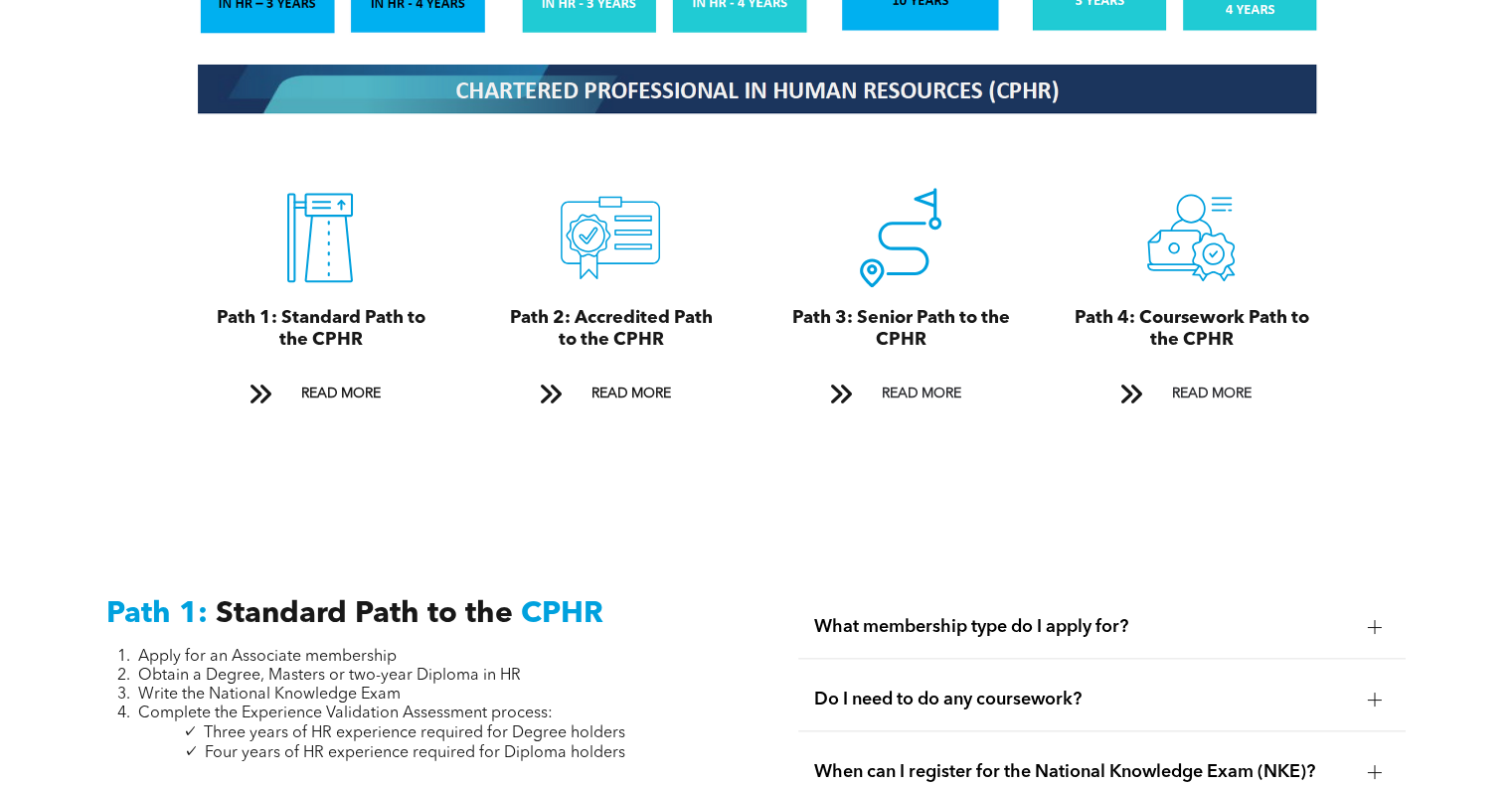 scroll, scrollTop: 2160, scrollLeft: 0, axis: vertical 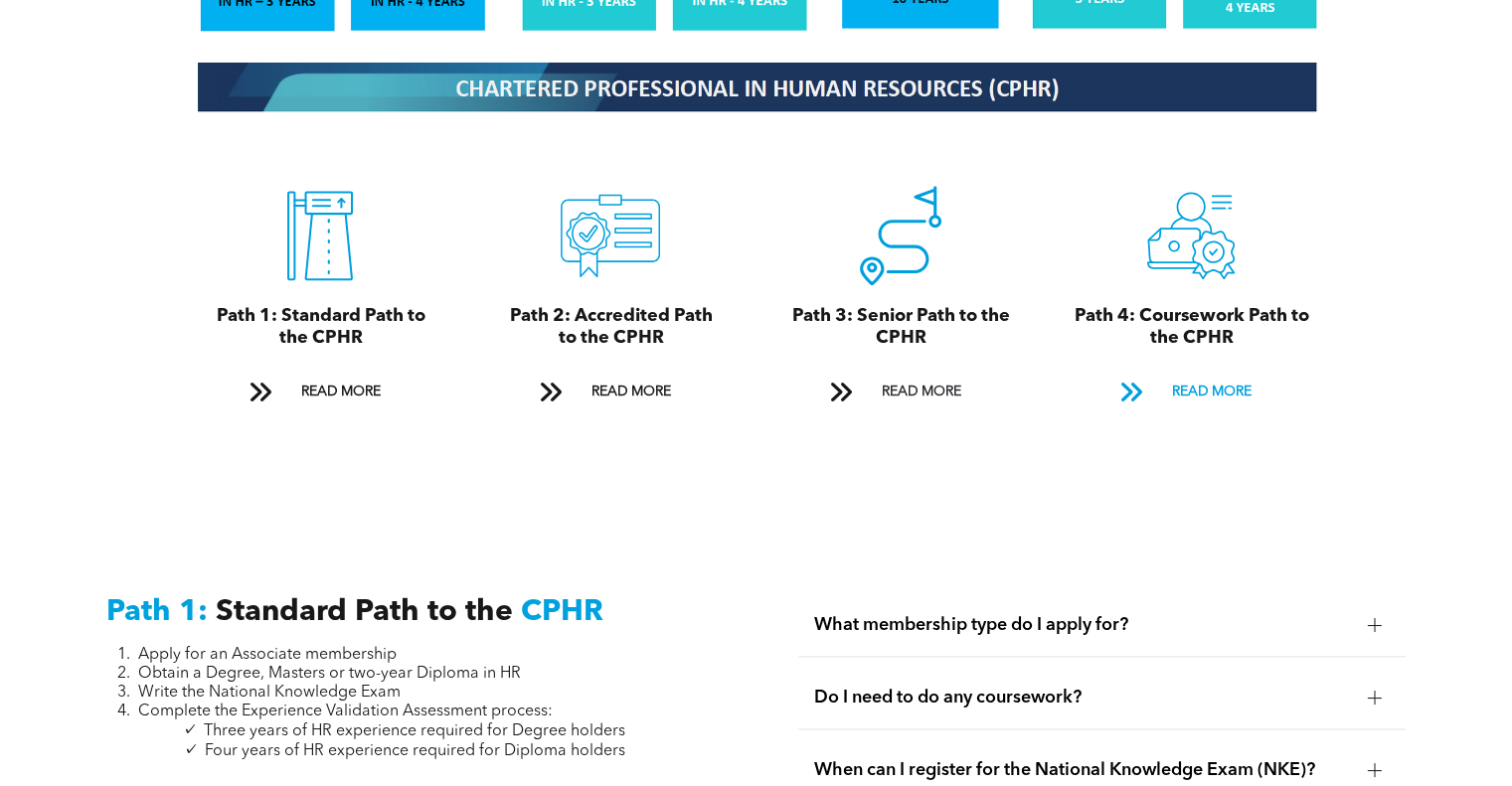 click on "READ MORE" at bounding box center [1211, 392] 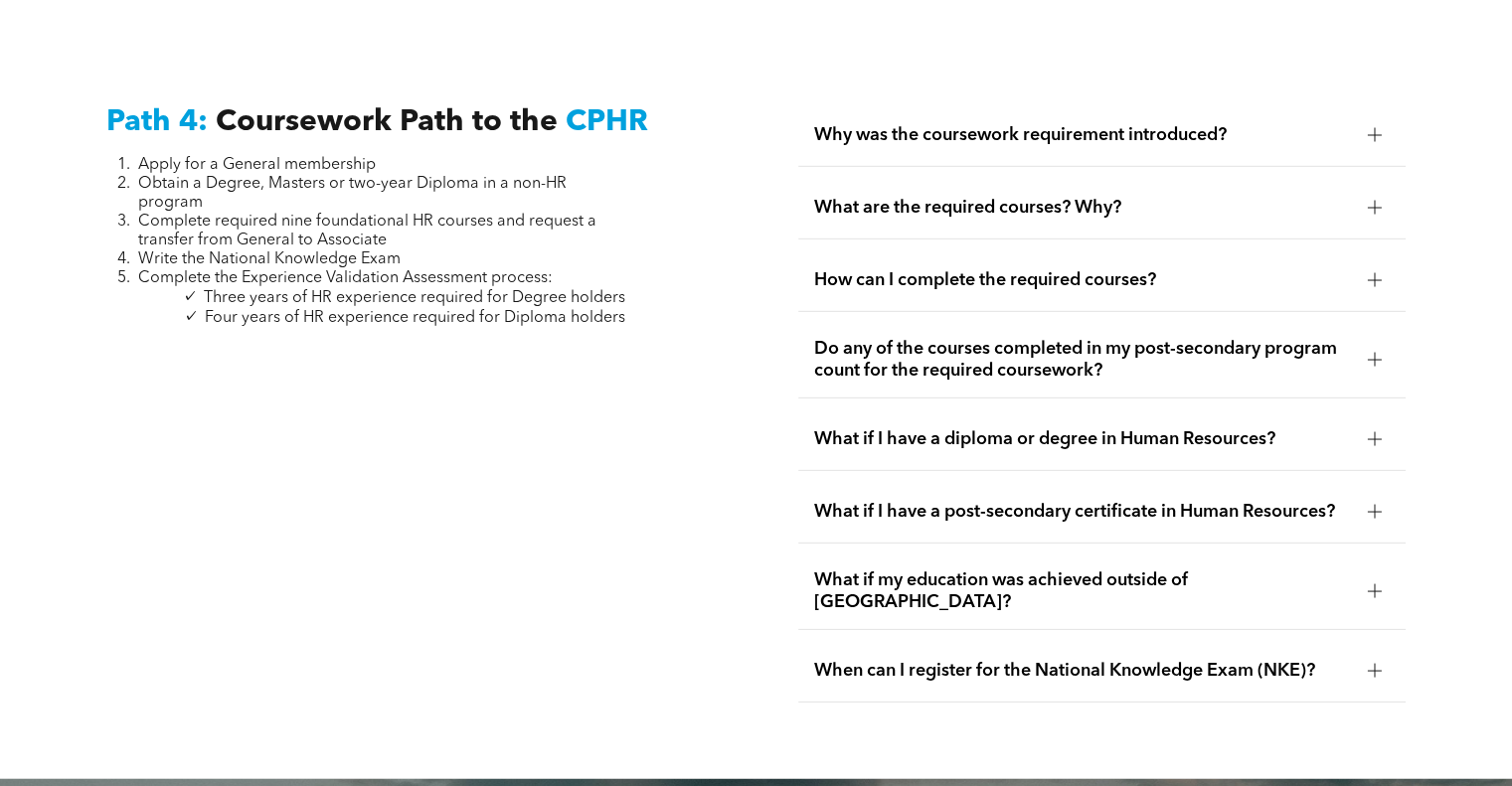 scroll, scrollTop: 5947, scrollLeft: 0, axis: vertical 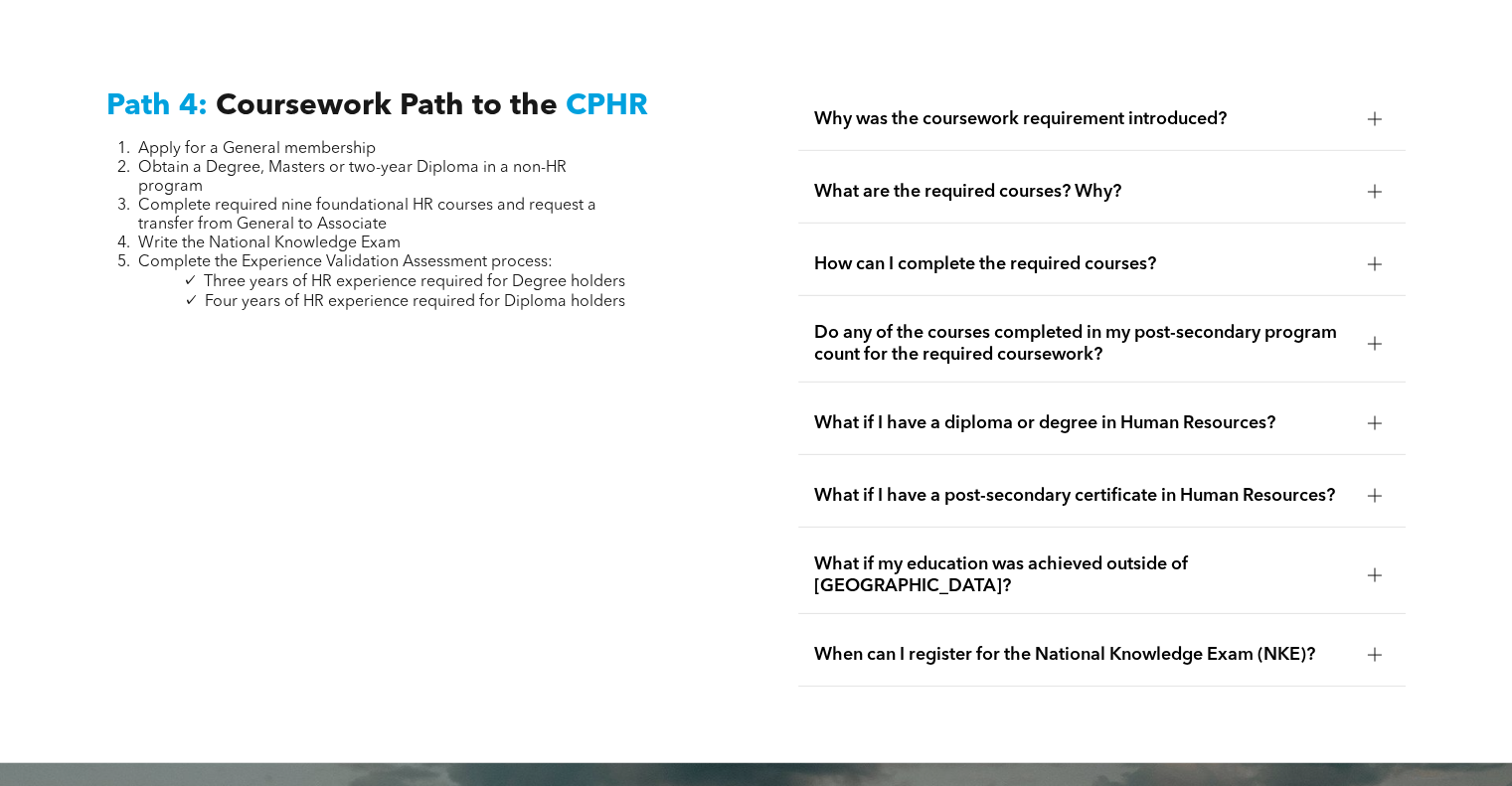 click on "Why was the coursework requirement introduced?" at bounding box center [1083, 119] 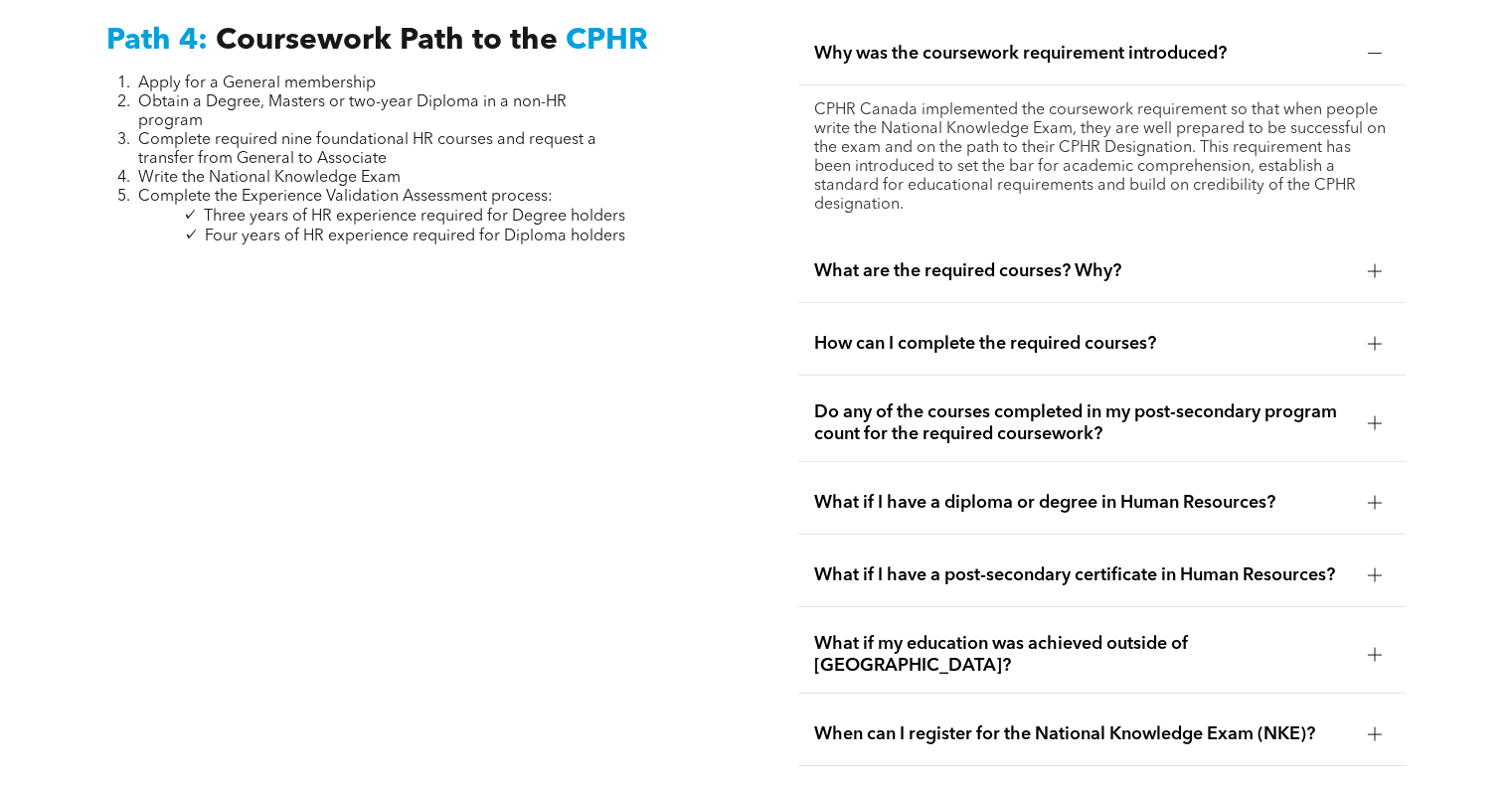 scroll, scrollTop: 6047, scrollLeft: 0, axis: vertical 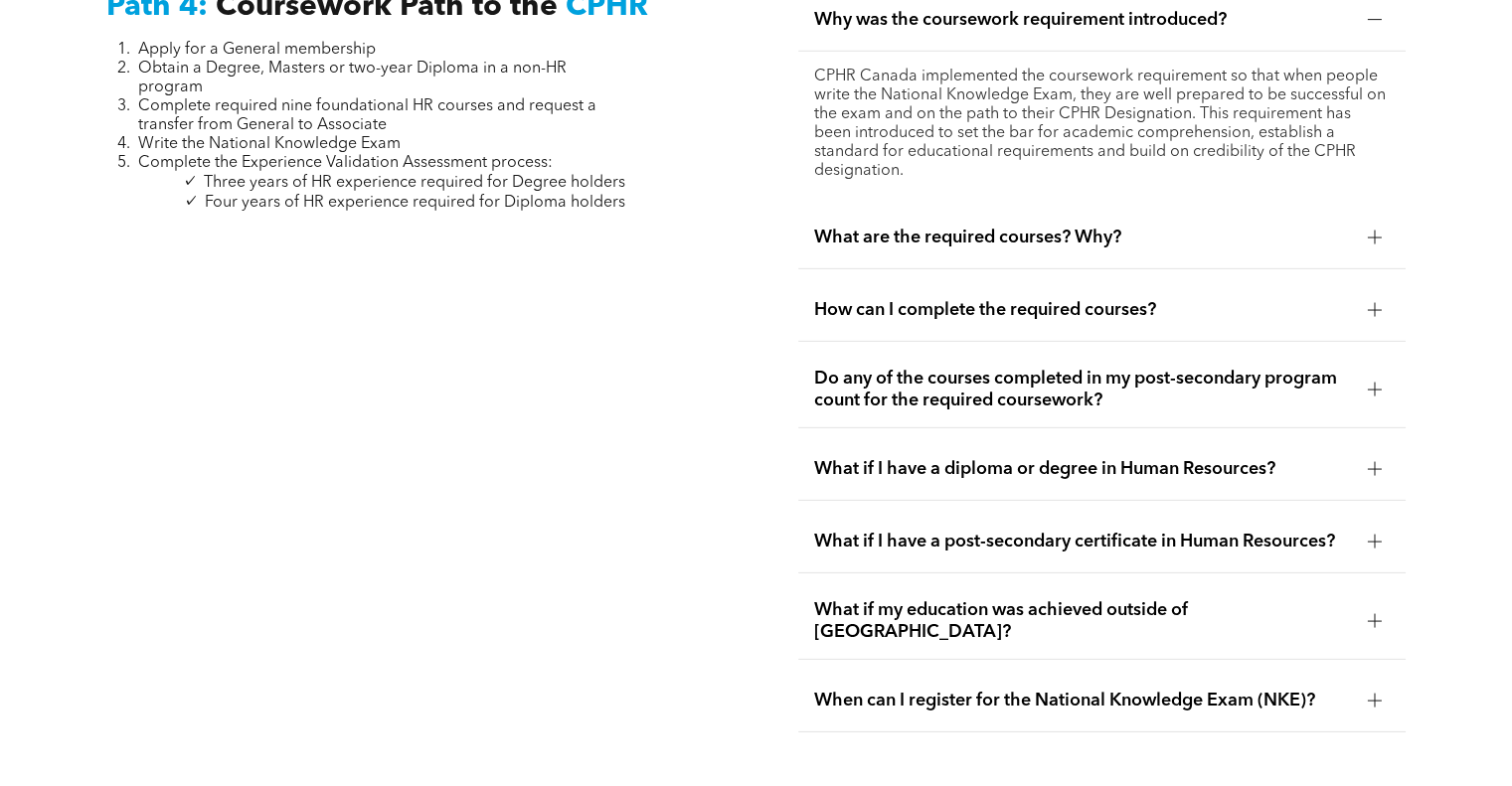 click on "What are the required courses? Why?" at bounding box center [1083, 237] 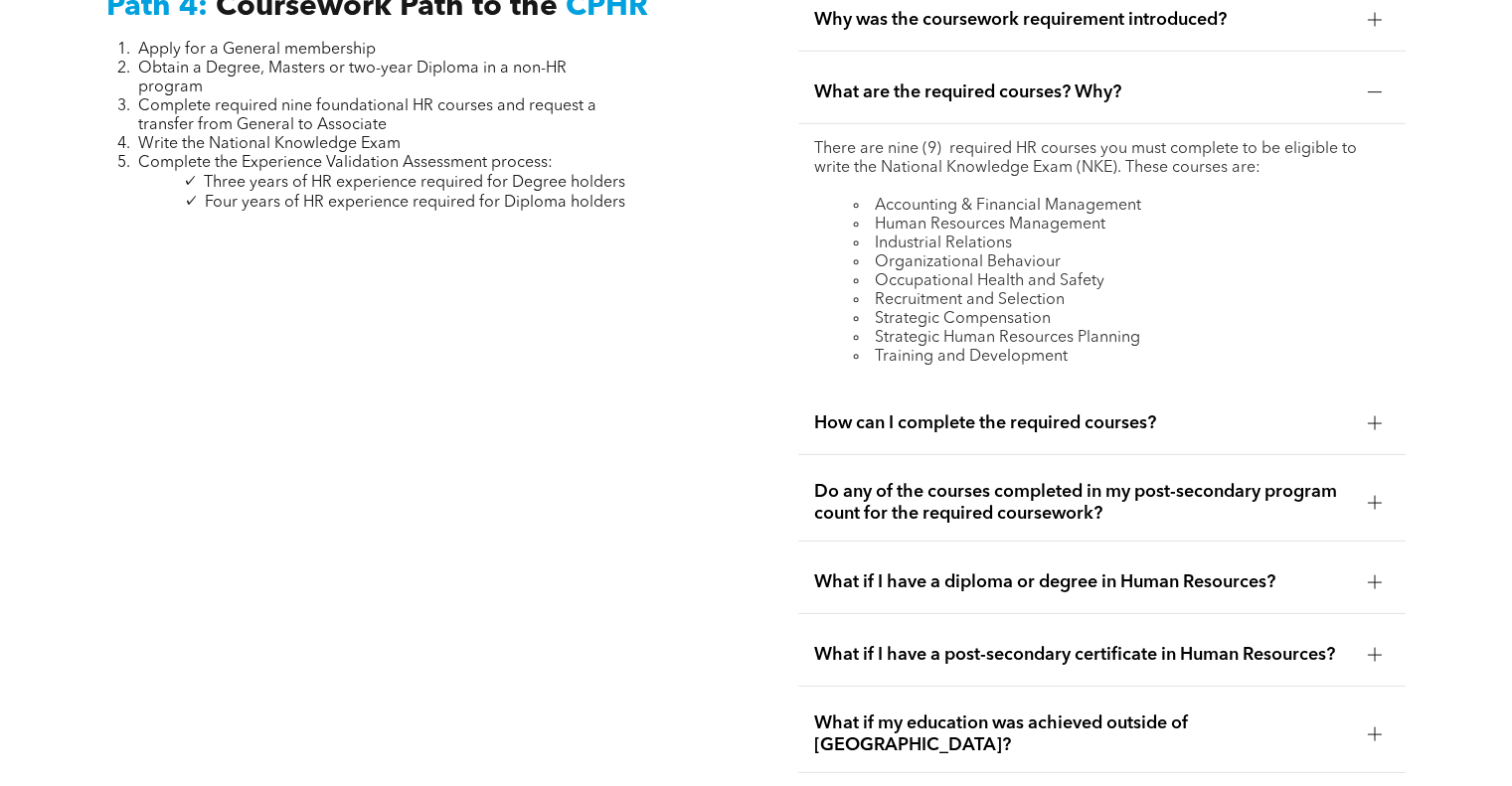 click on "How can I complete the required courses?" at bounding box center [1083, 423] 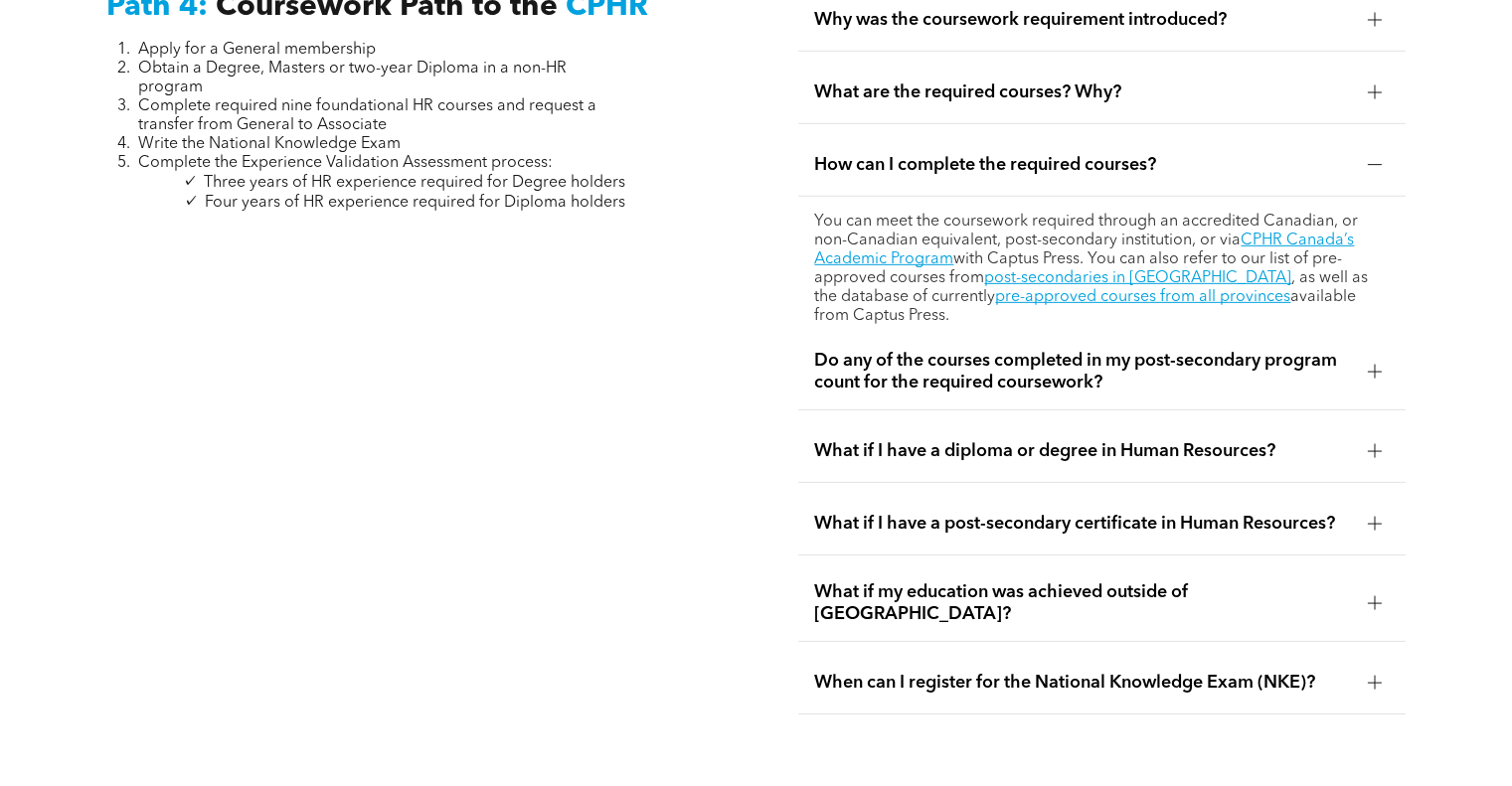 click on "What if I have a diploma or degree in Human Resources?" at bounding box center [1083, 451] 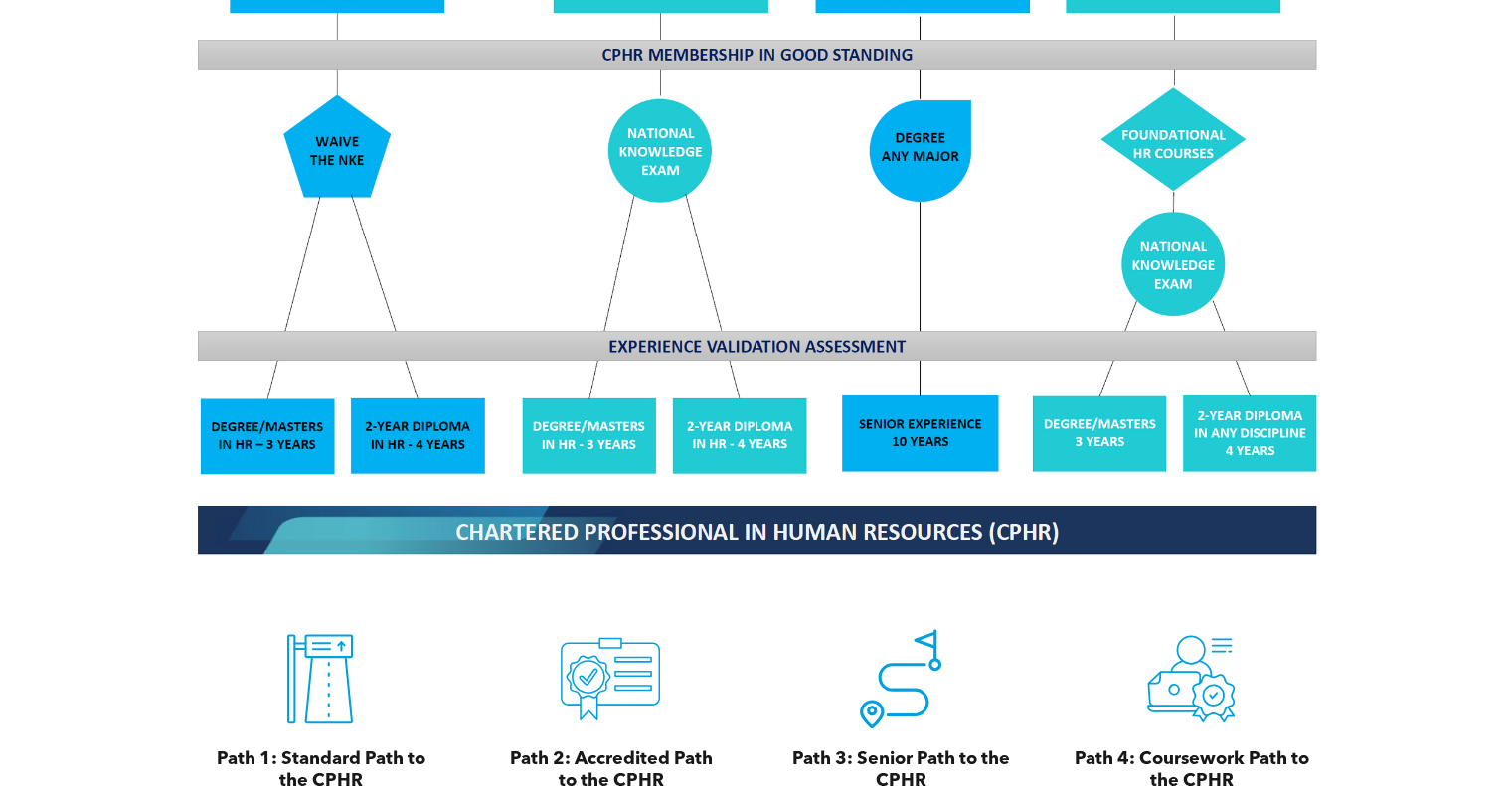 scroll, scrollTop: 1873, scrollLeft: 0, axis: vertical 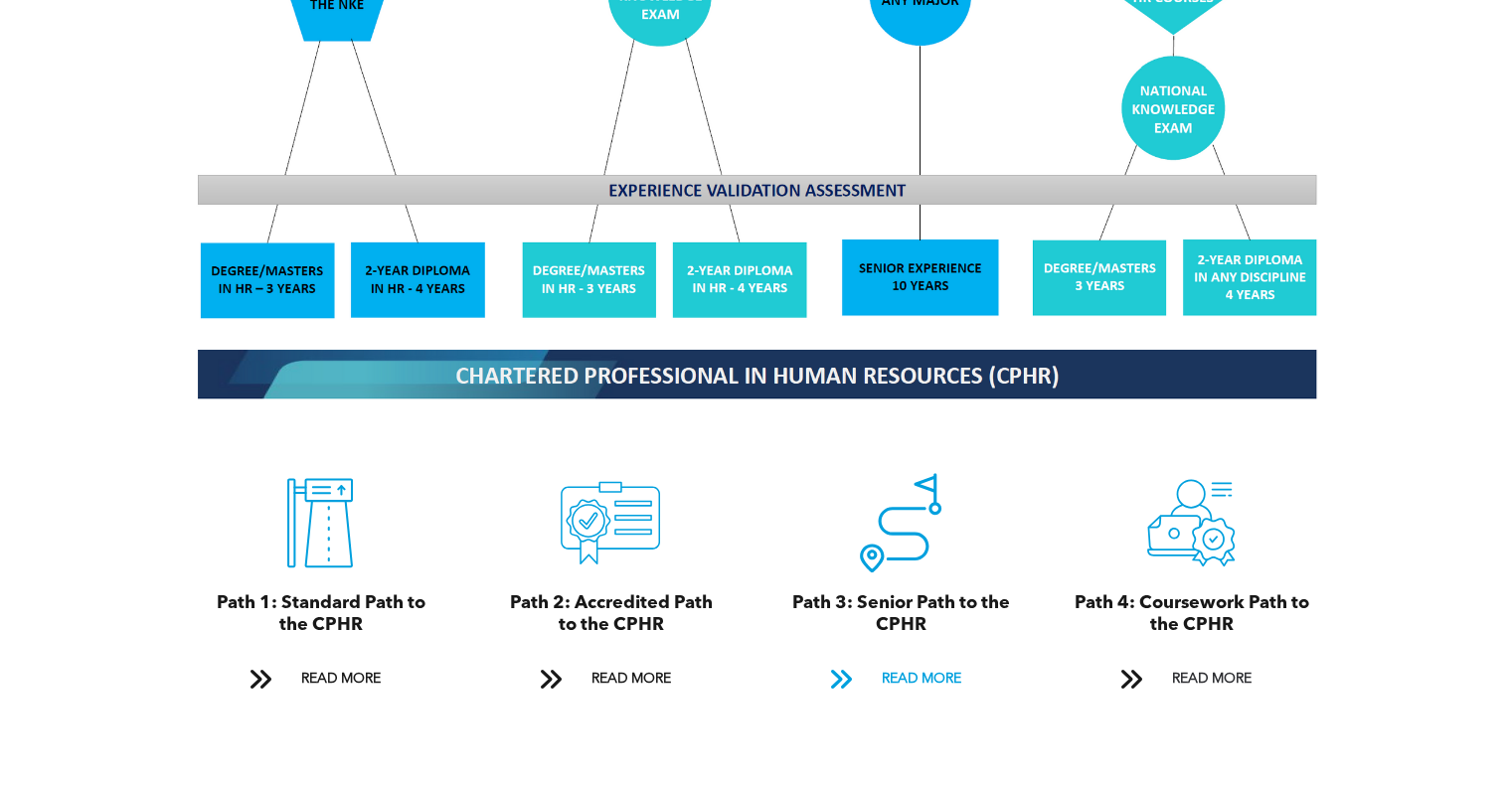 click on "READ MORE" at bounding box center (921, 679) 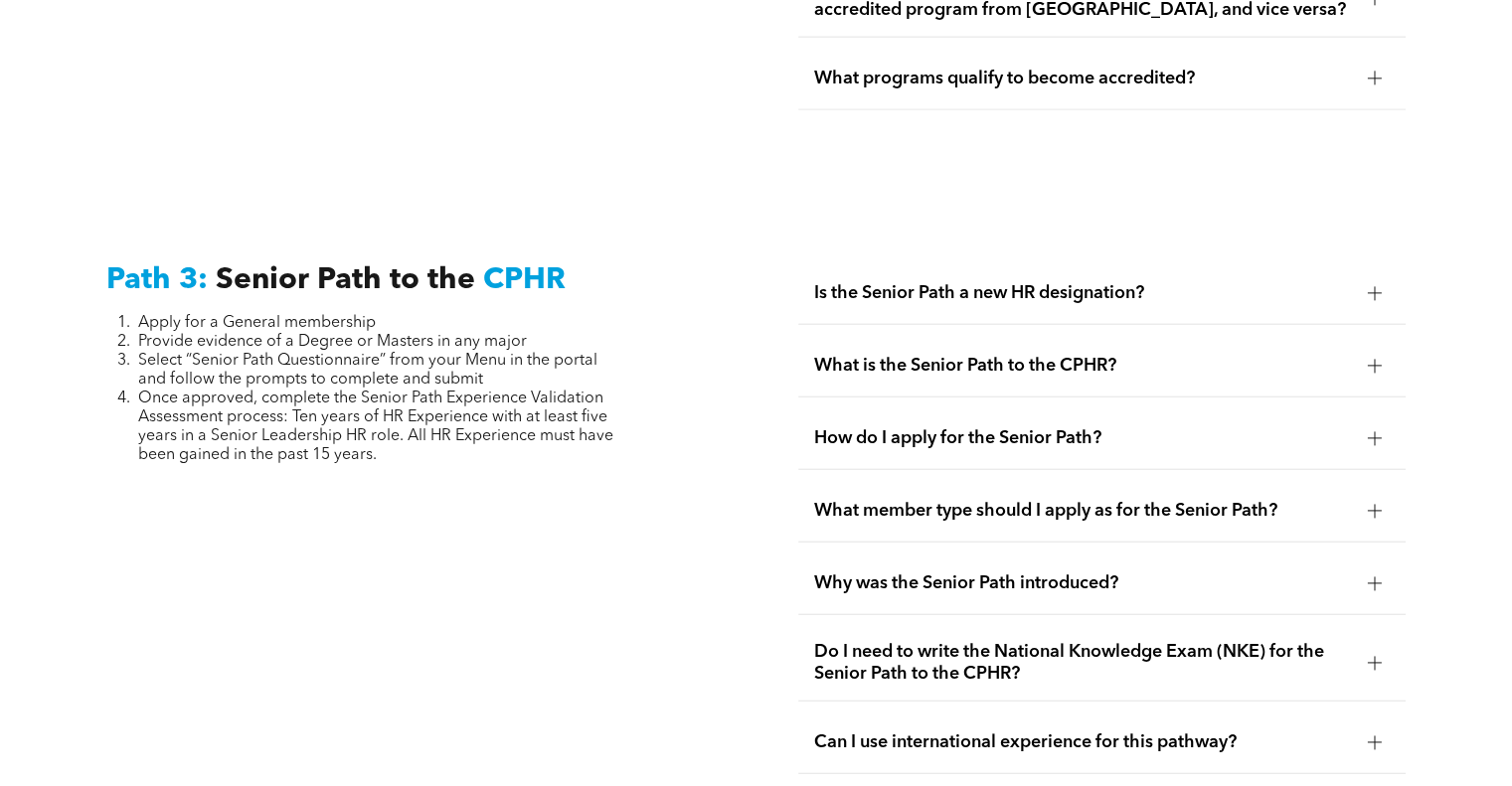 scroll, scrollTop: 5041, scrollLeft: 0, axis: vertical 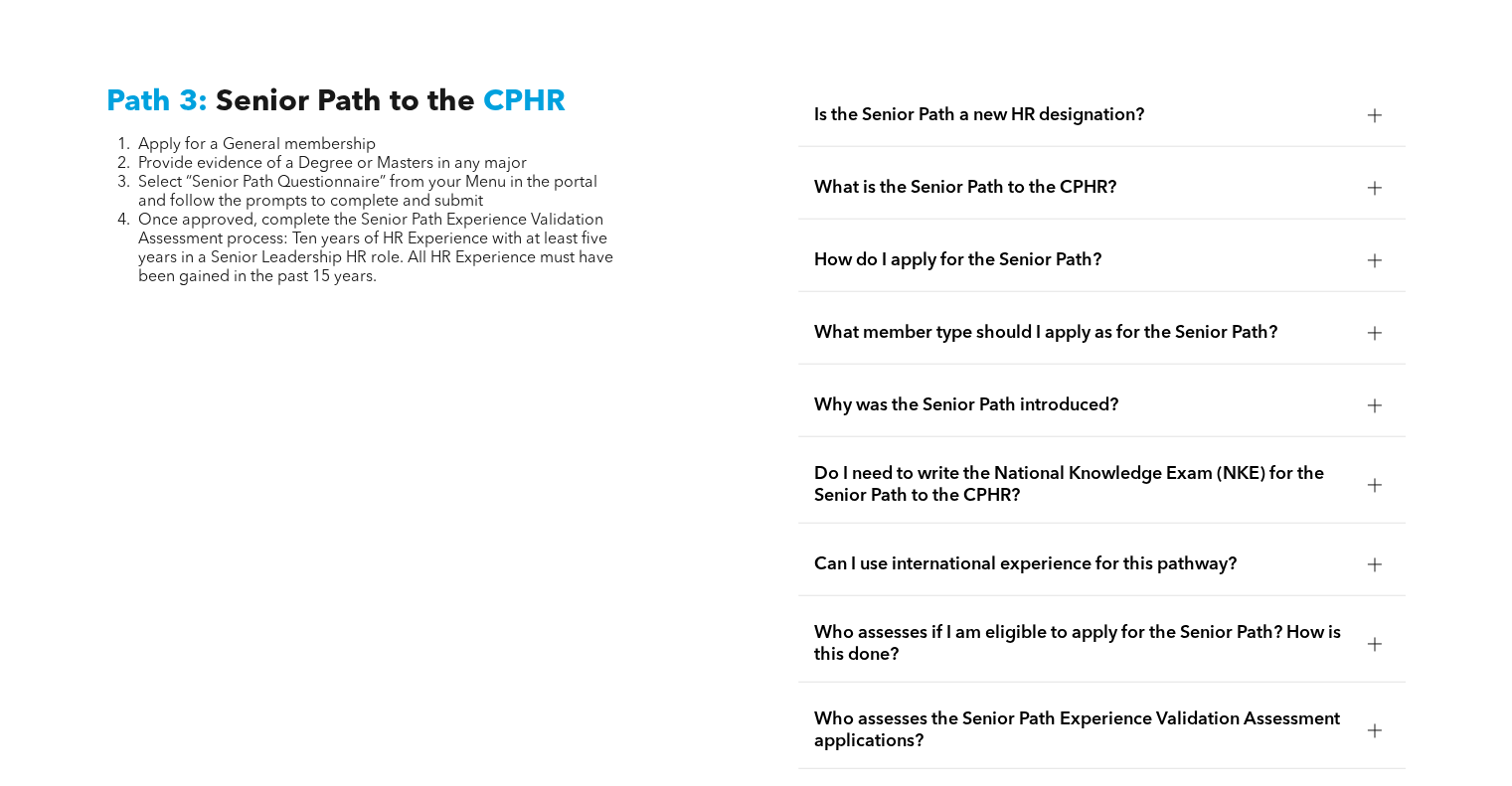click on "Is the Senior Path a new HR designation?" at bounding box center [1083, 115] 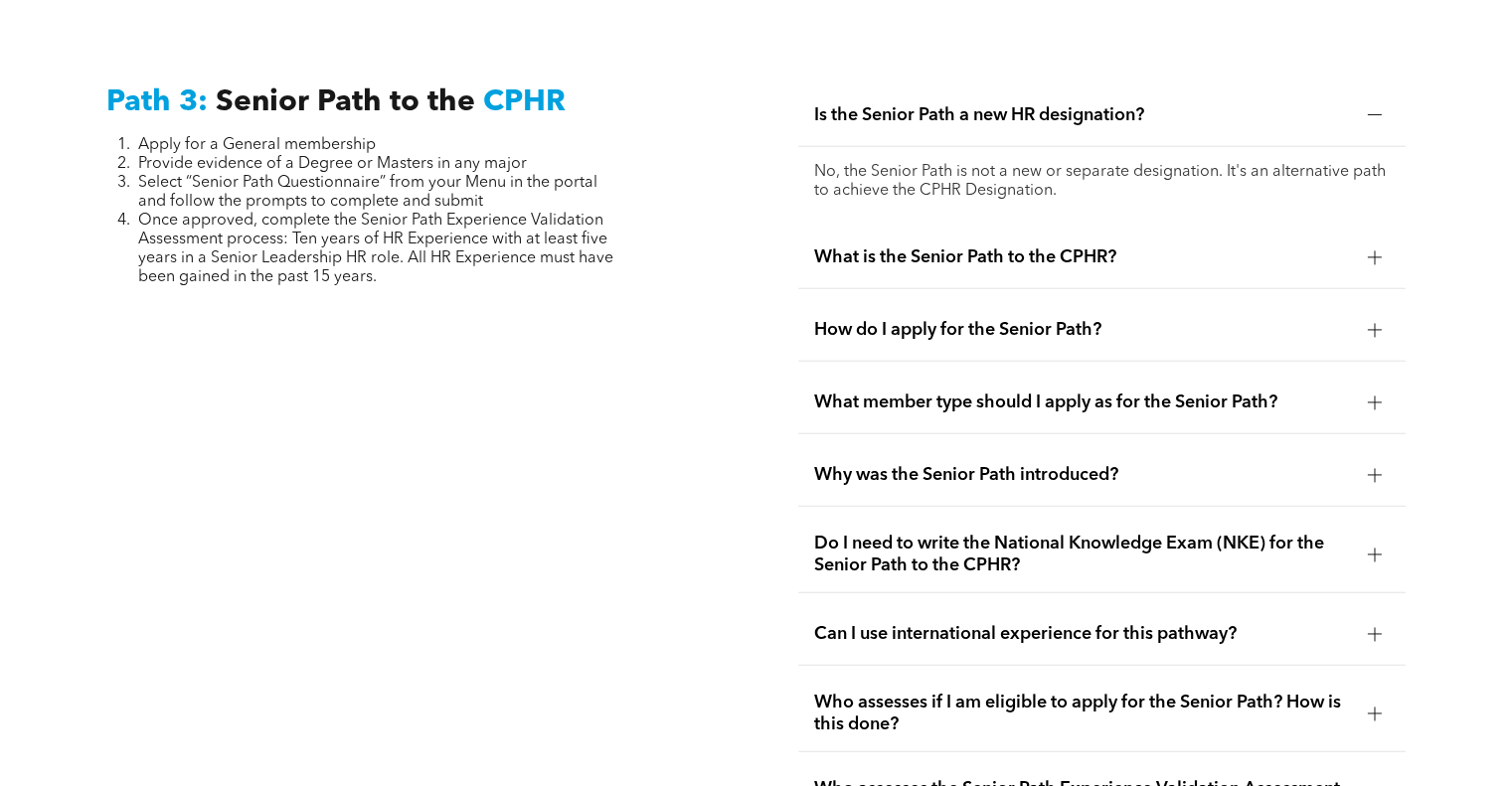 click on "What is the Senior Path to the CPHR?" at bounding box center (1083, 257) 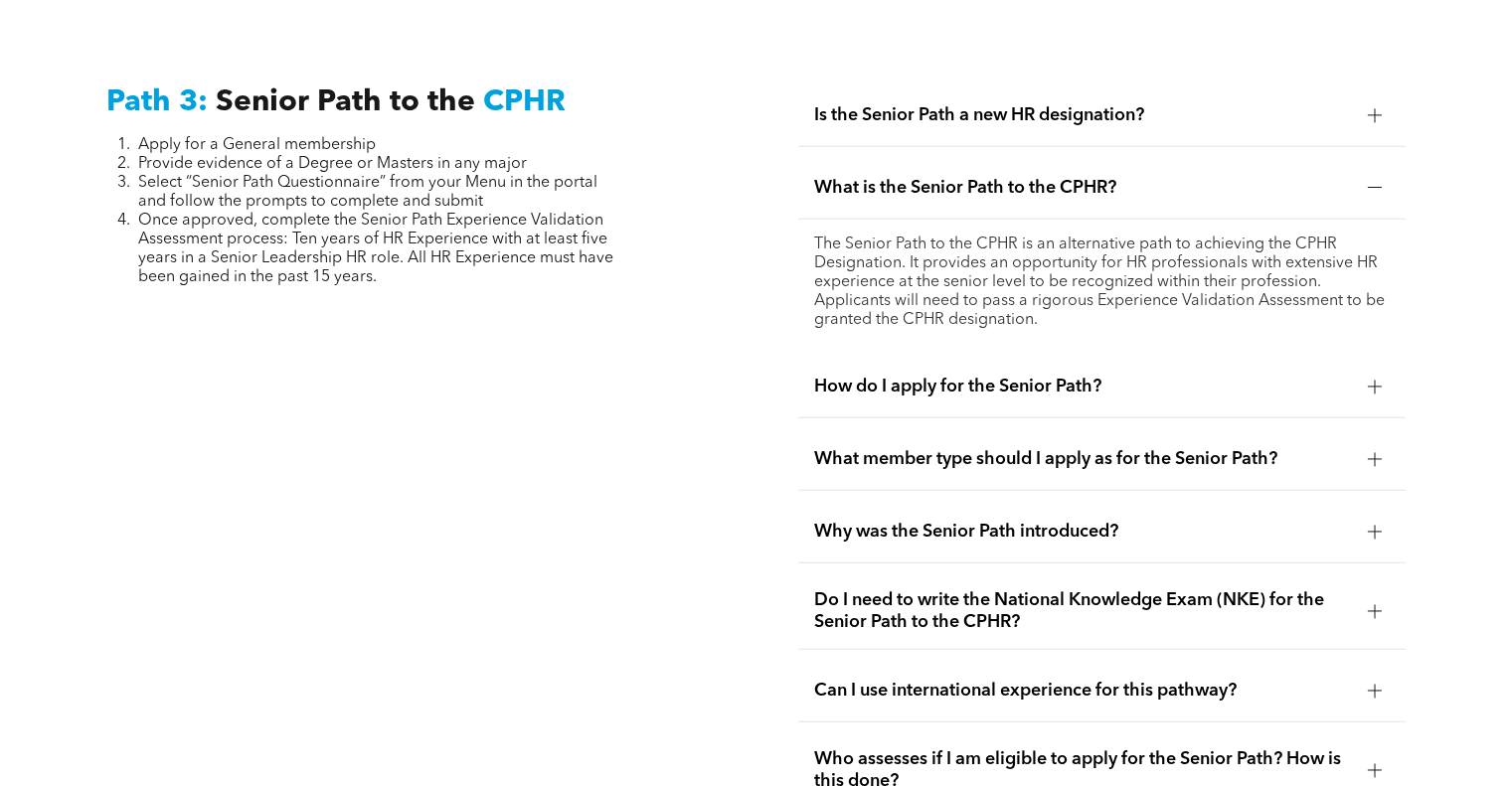 click on "How do I apply for the Senior Path?" at bounding box center (1083, 387) 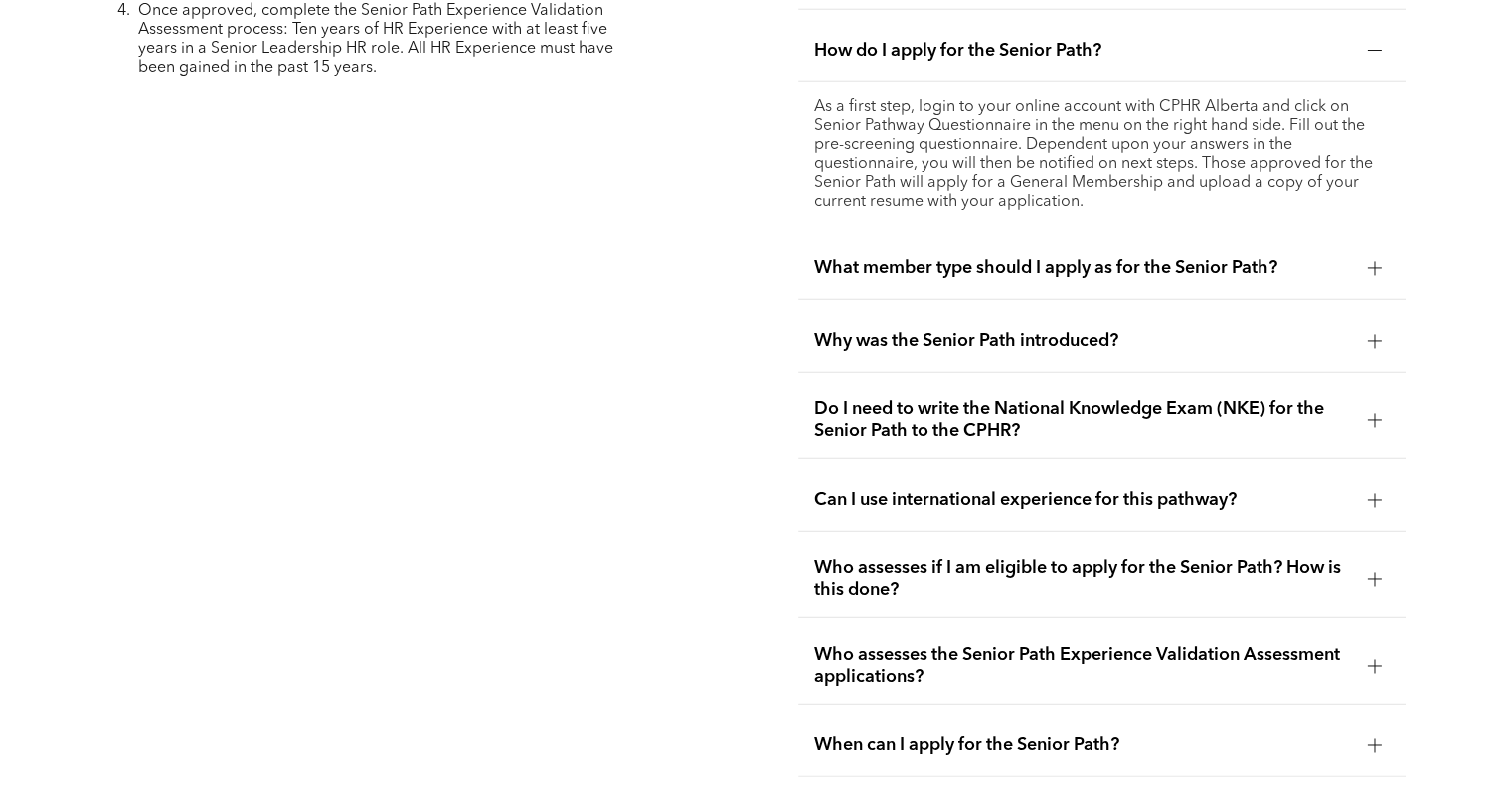 scroll, scrollTop: 5240, scrollLeft: 0, axis: vertical 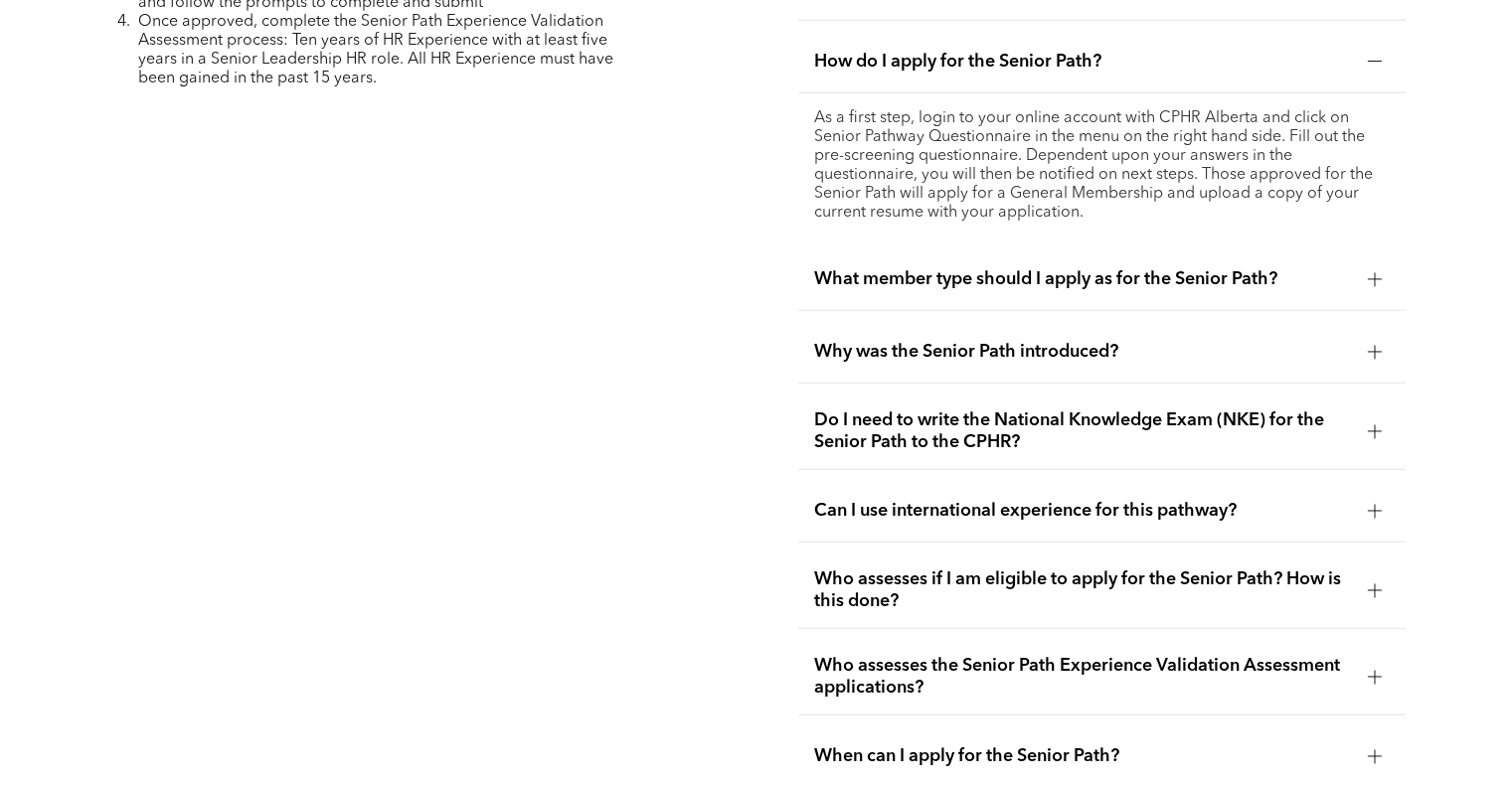 click on "What member type should I apply as for the Senior Path?" at bounding box center (1083, 279) 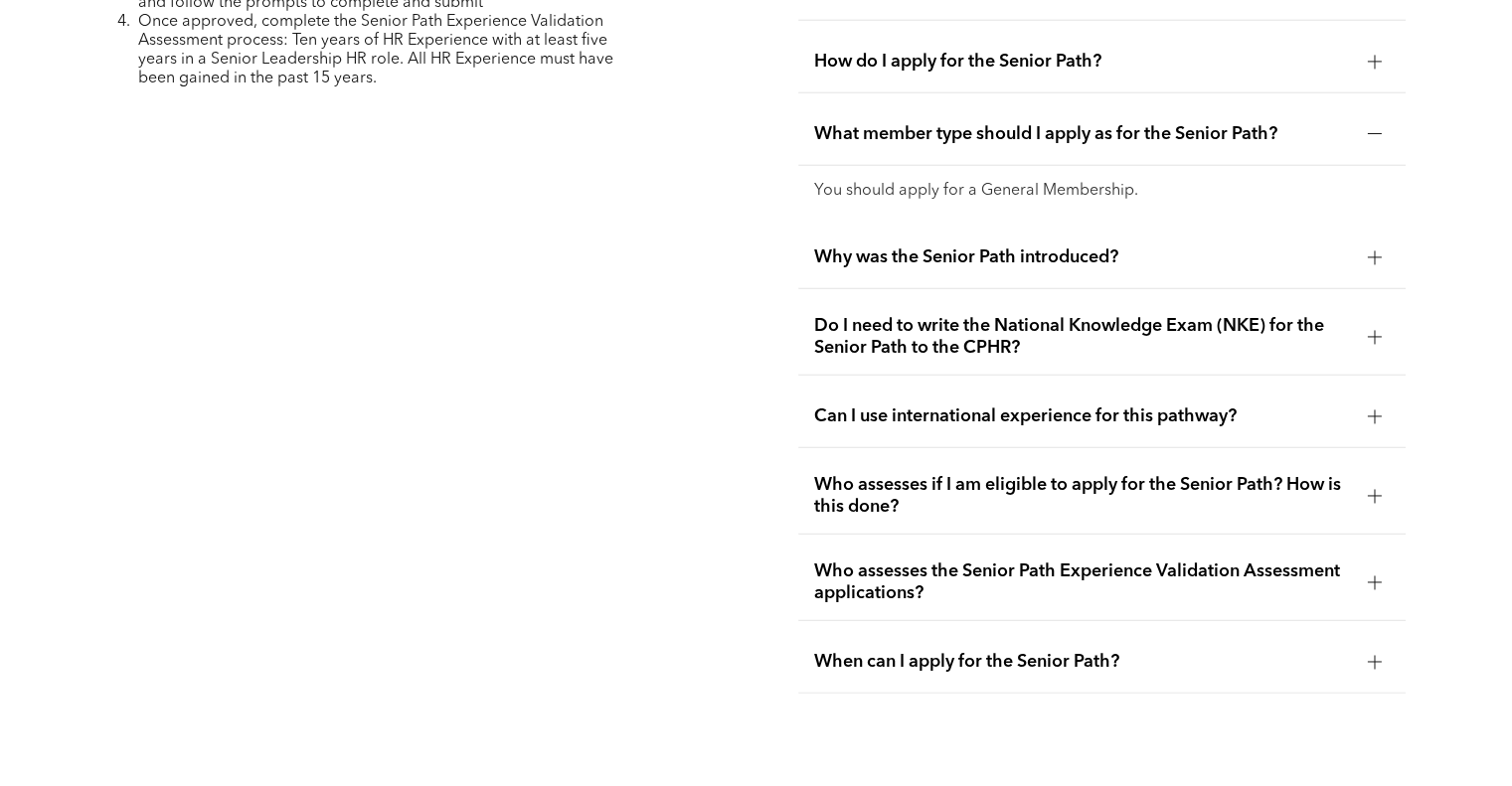 click on "Why was the Senior Path introduced?" at bounding box center (1083, 257) 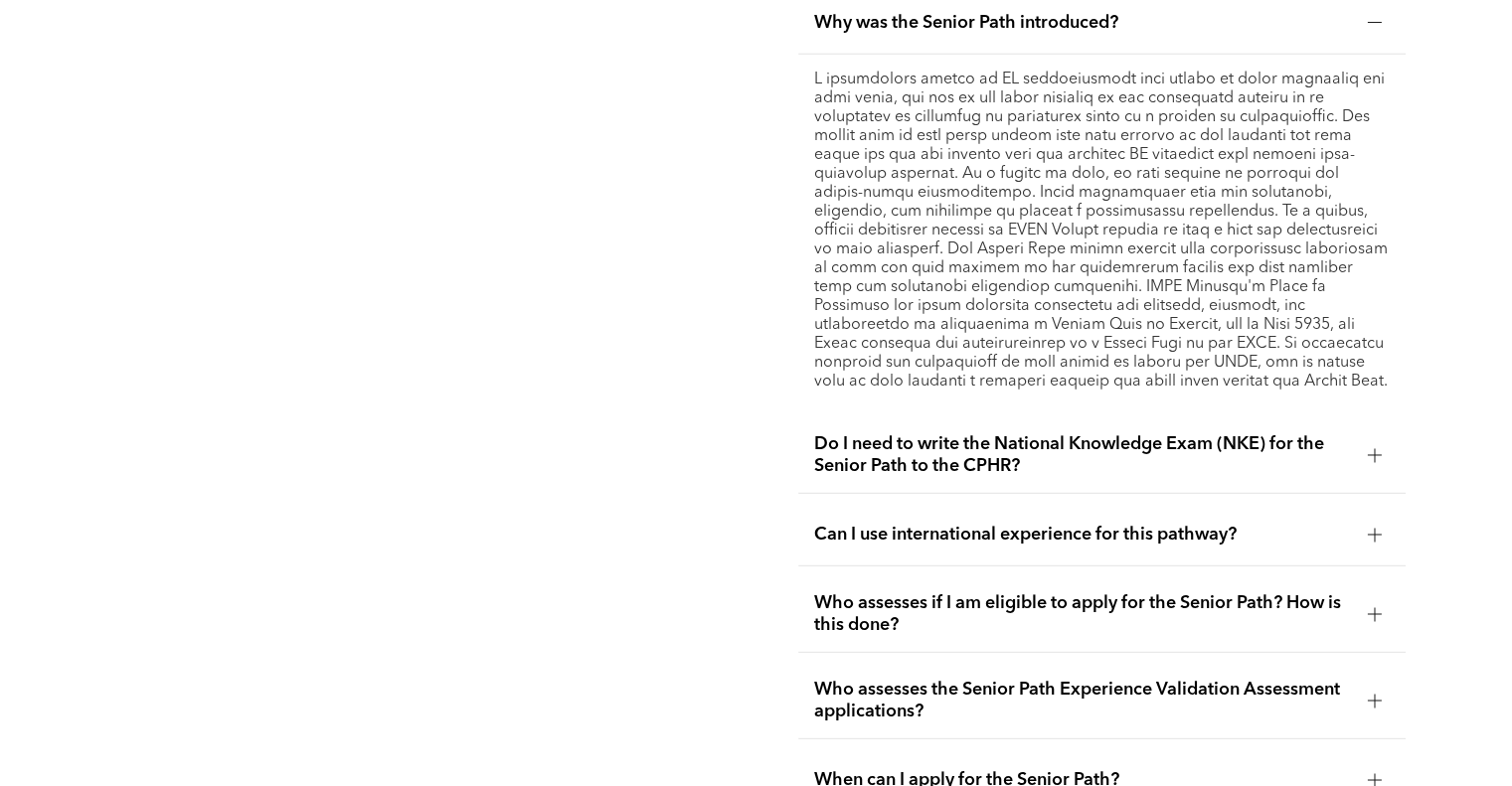 scroll, scrollTop: 5438, scrollLeft: 0, axis: vertical 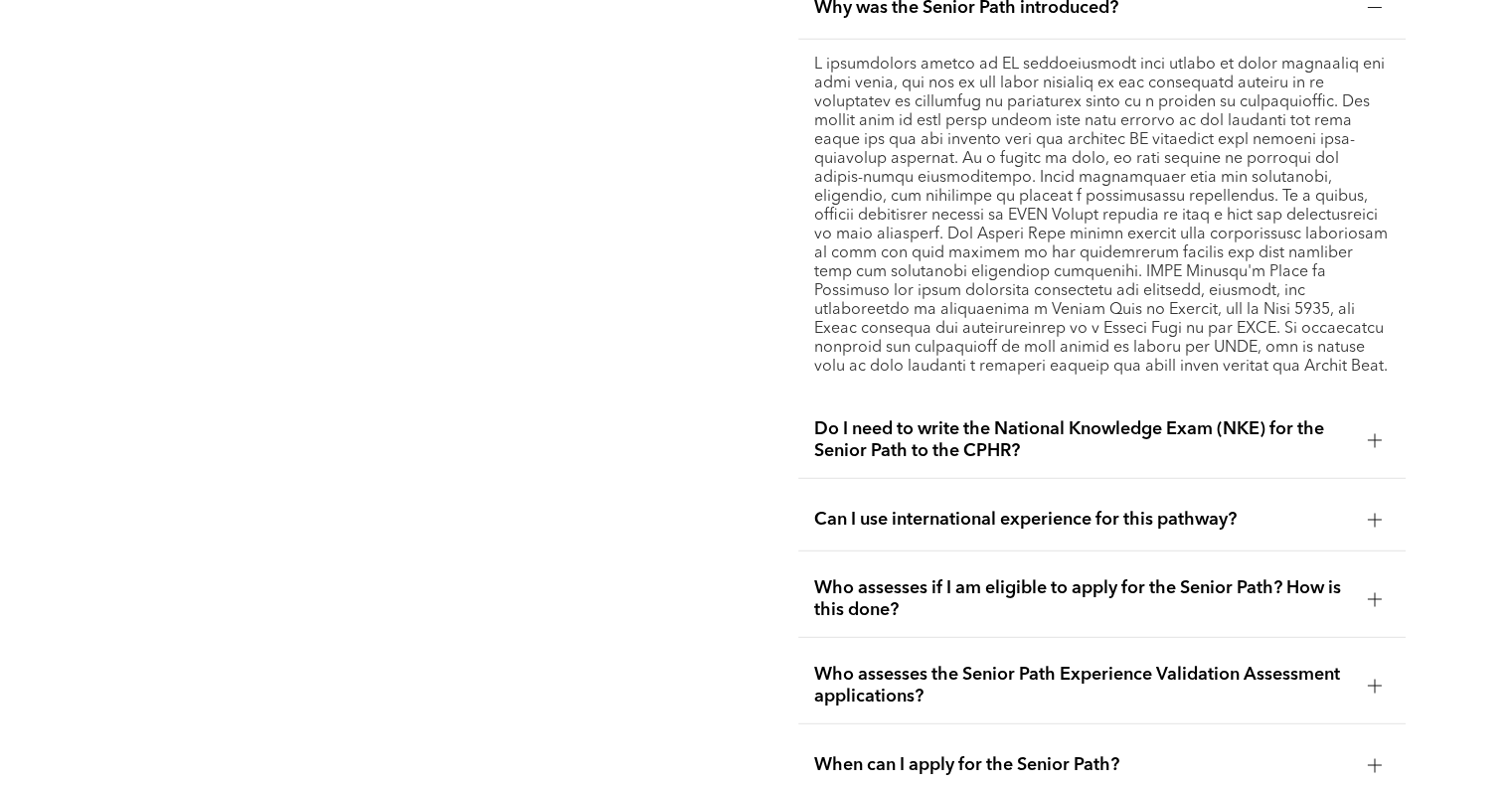 click on "Do I need to write the National Knowledge Exam (NKE) for the Senior Path to the CPHR?" at bounding box center [1083, 440] 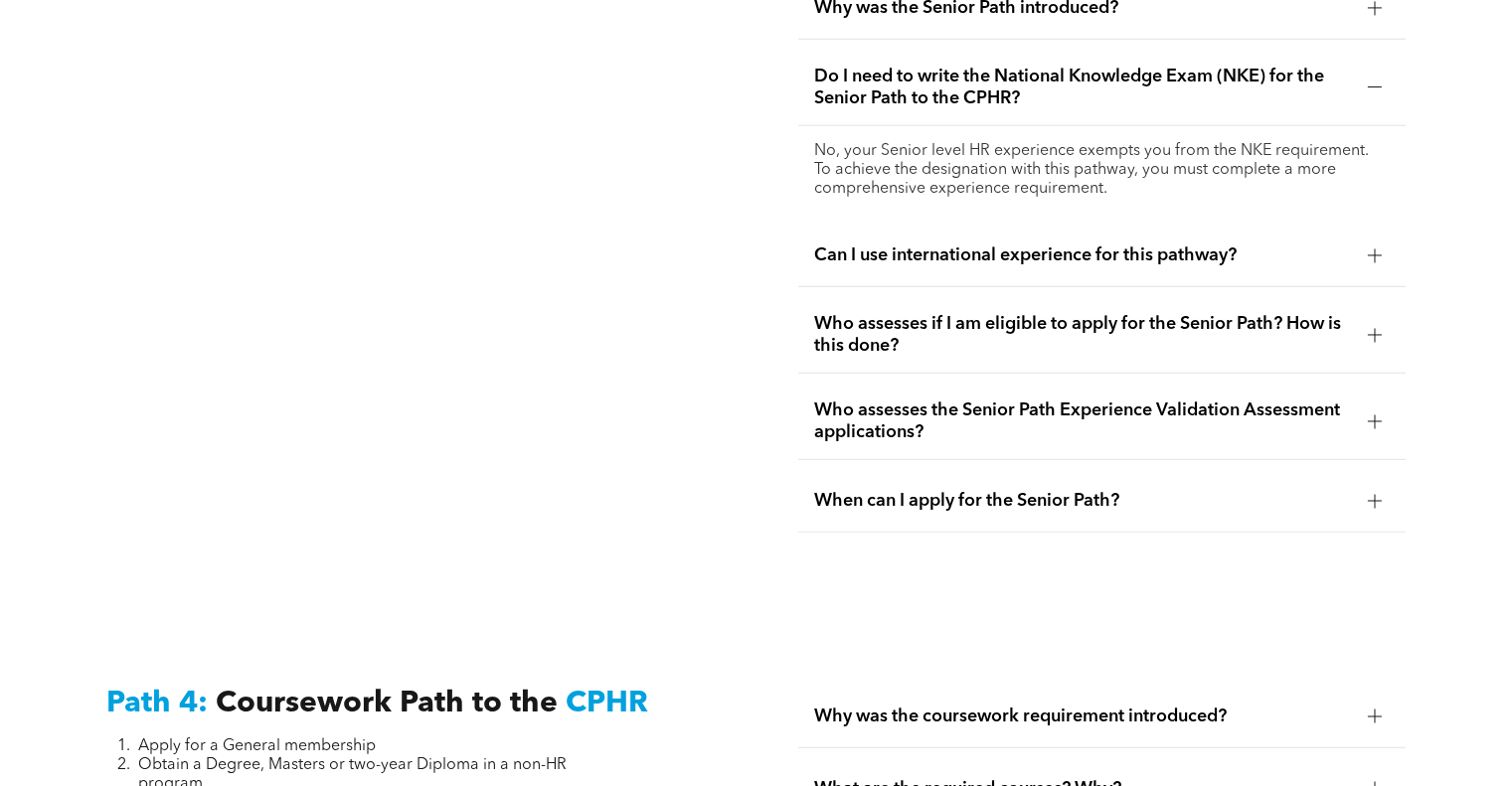 click on "Can I use international experience for this pathway?" at bounding box center [1083, 255] 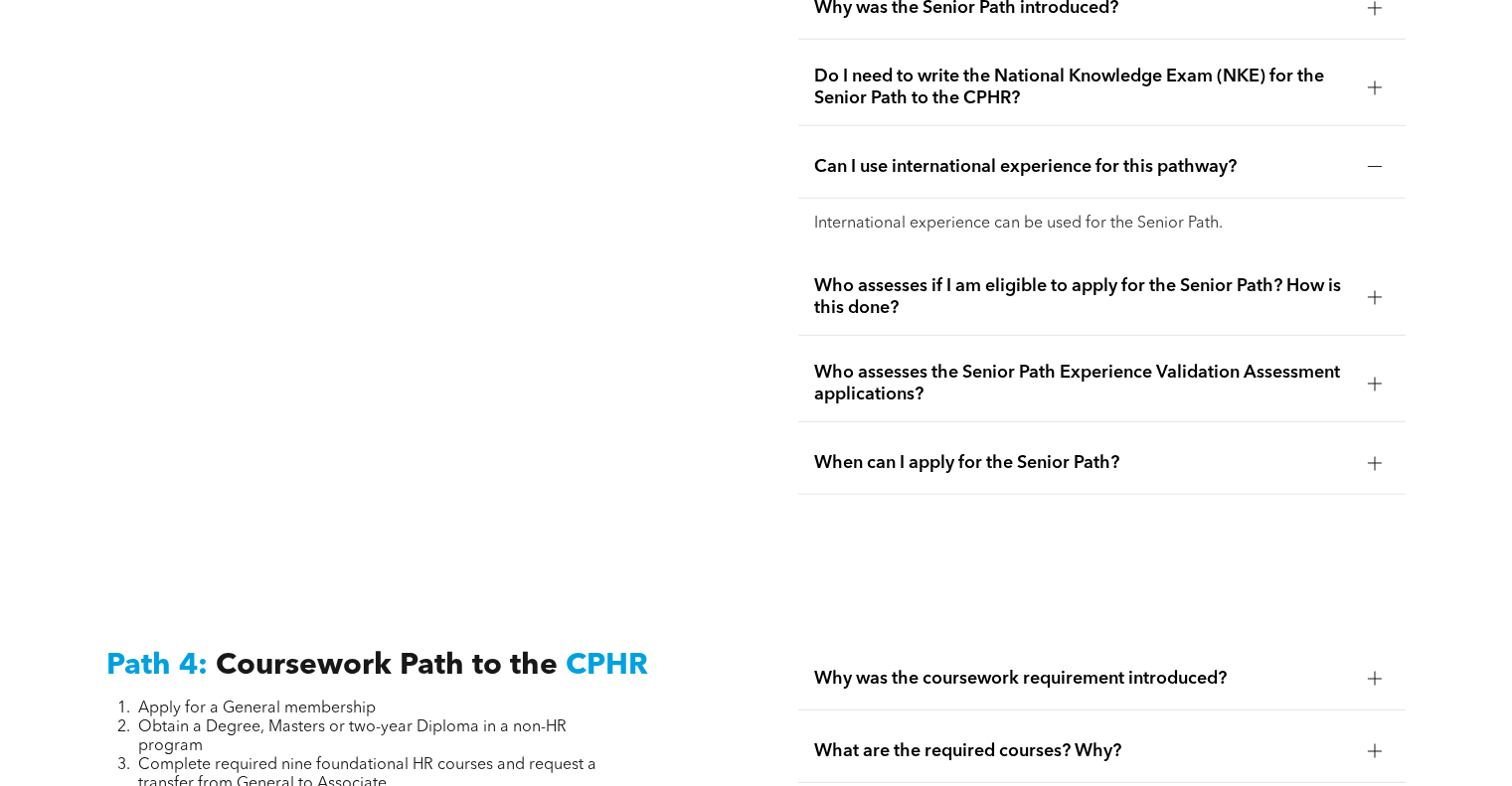click on "Who assesses if I am eligible to apply for the Senior Path? How is this done?" at bounding box center (1083, 297) 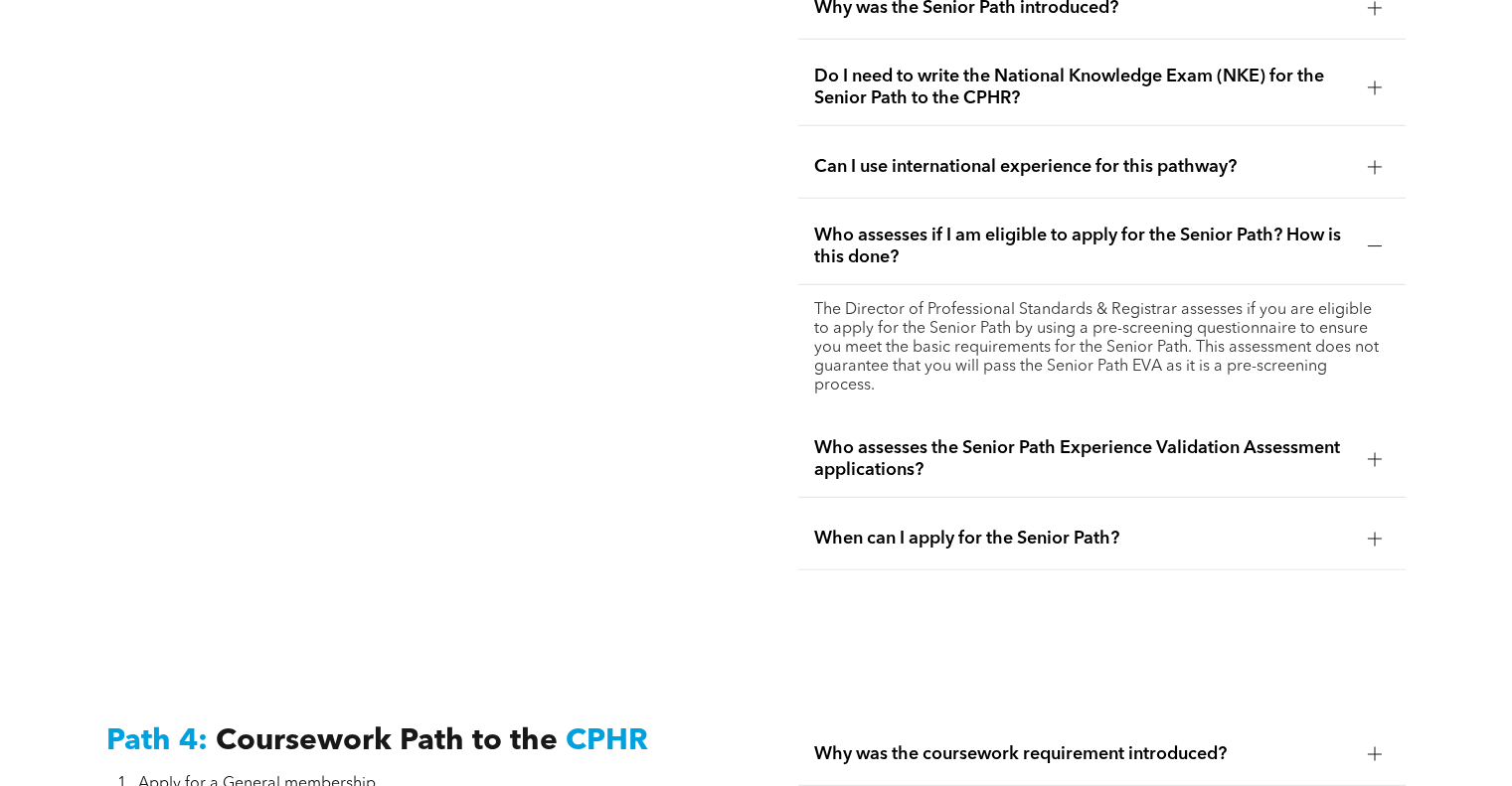 click on "Who assesses the Senior Path Experience Validation Assessment applications?" at bounding box center [1083, 459] 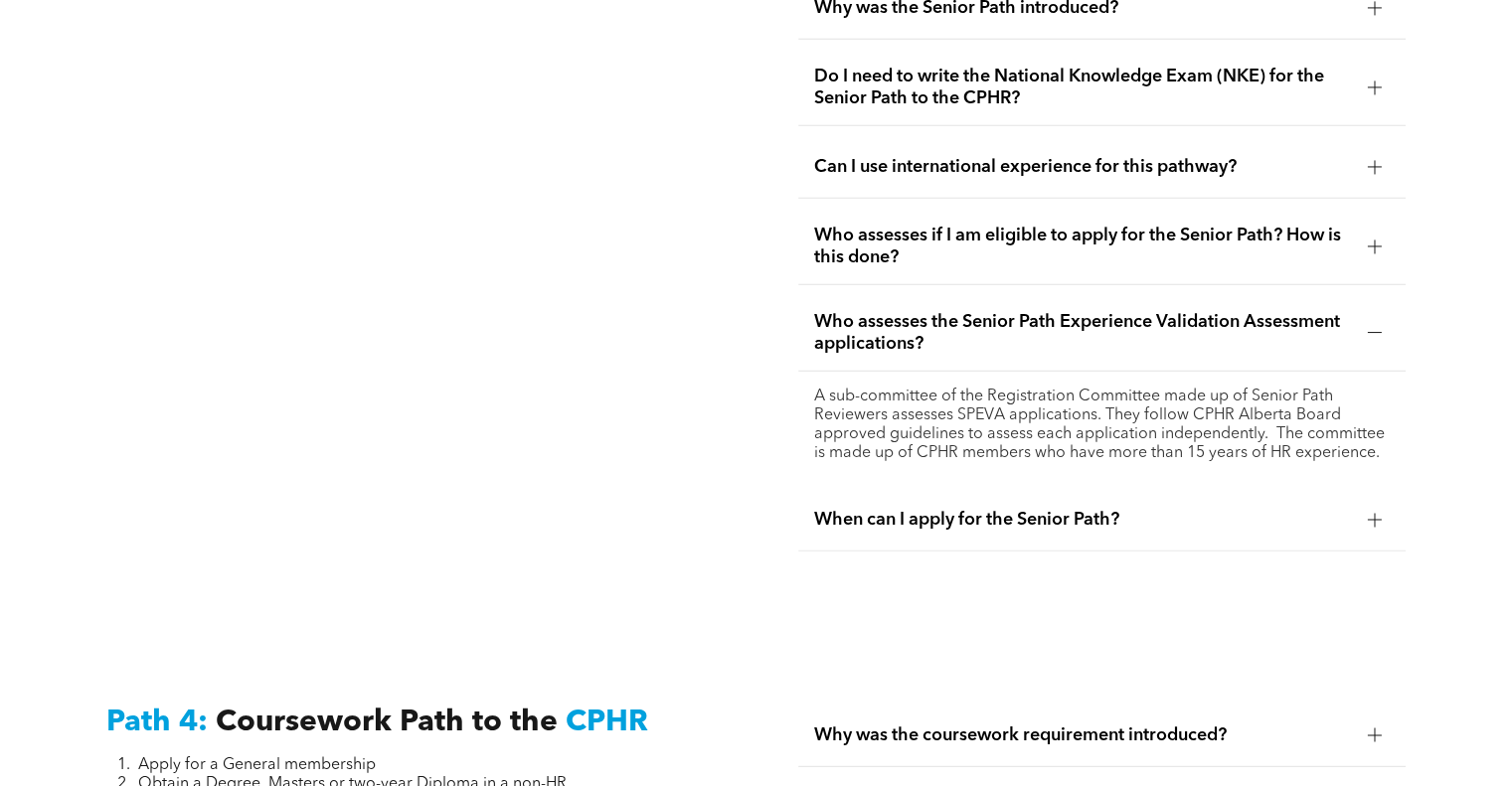 click on "When can I apply for the Senior Path?" at bounding box center [1083, 520] 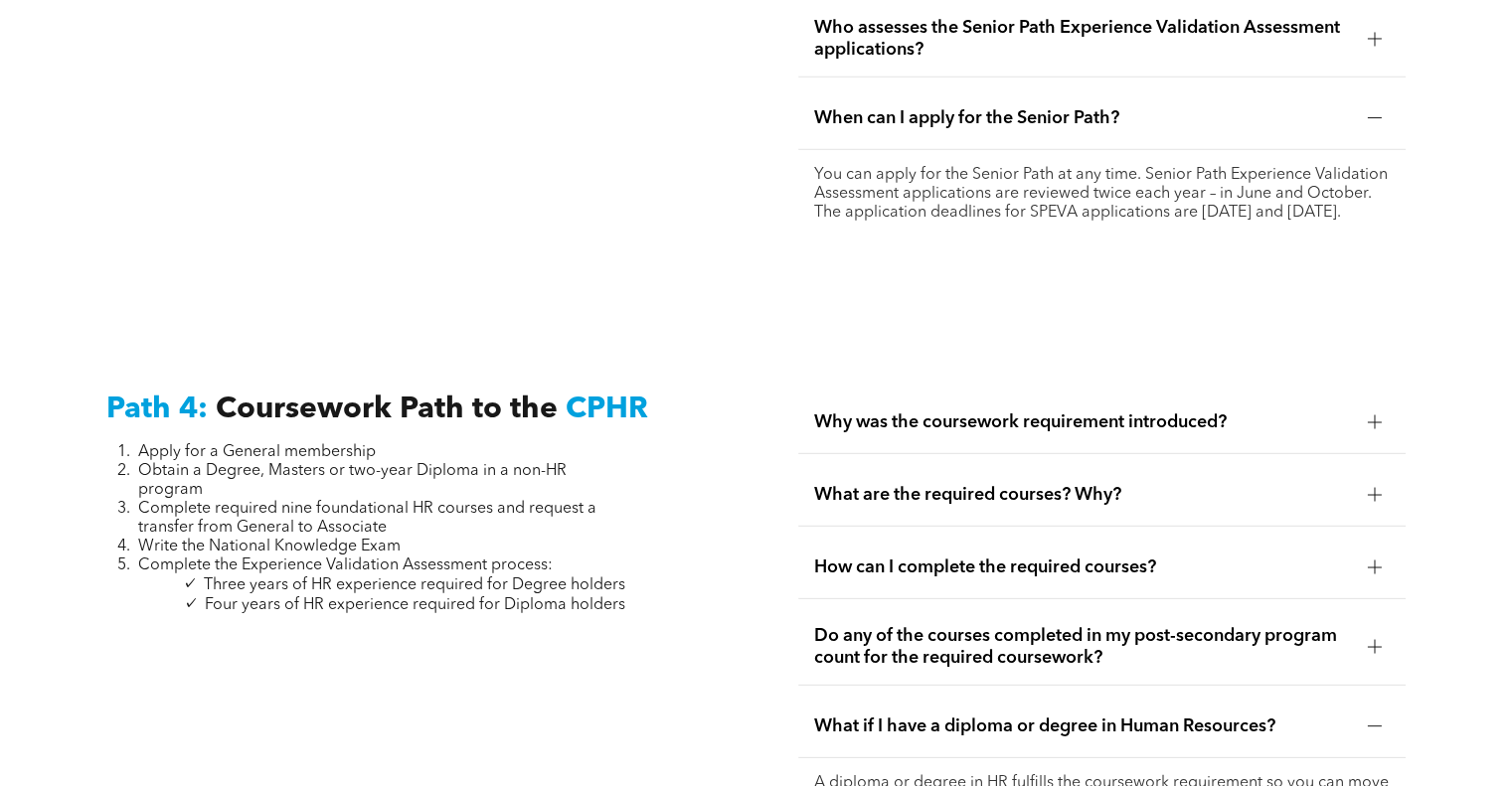 scroll, scrollTop: 5737, scrollLeft: 0, axis: vertical 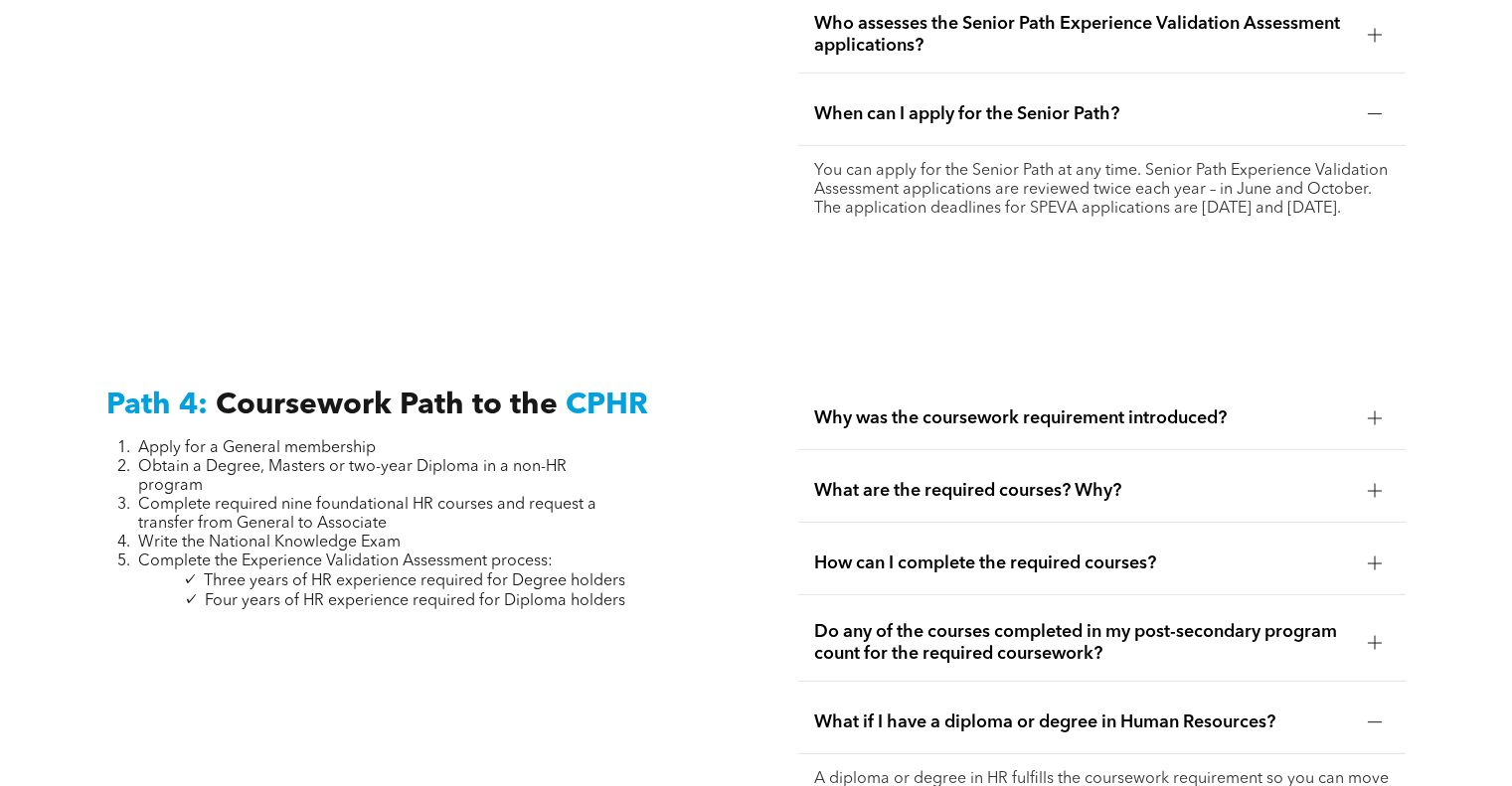click on "Why was the coursework requirement introduced?" at bounding box center (1083, 418) 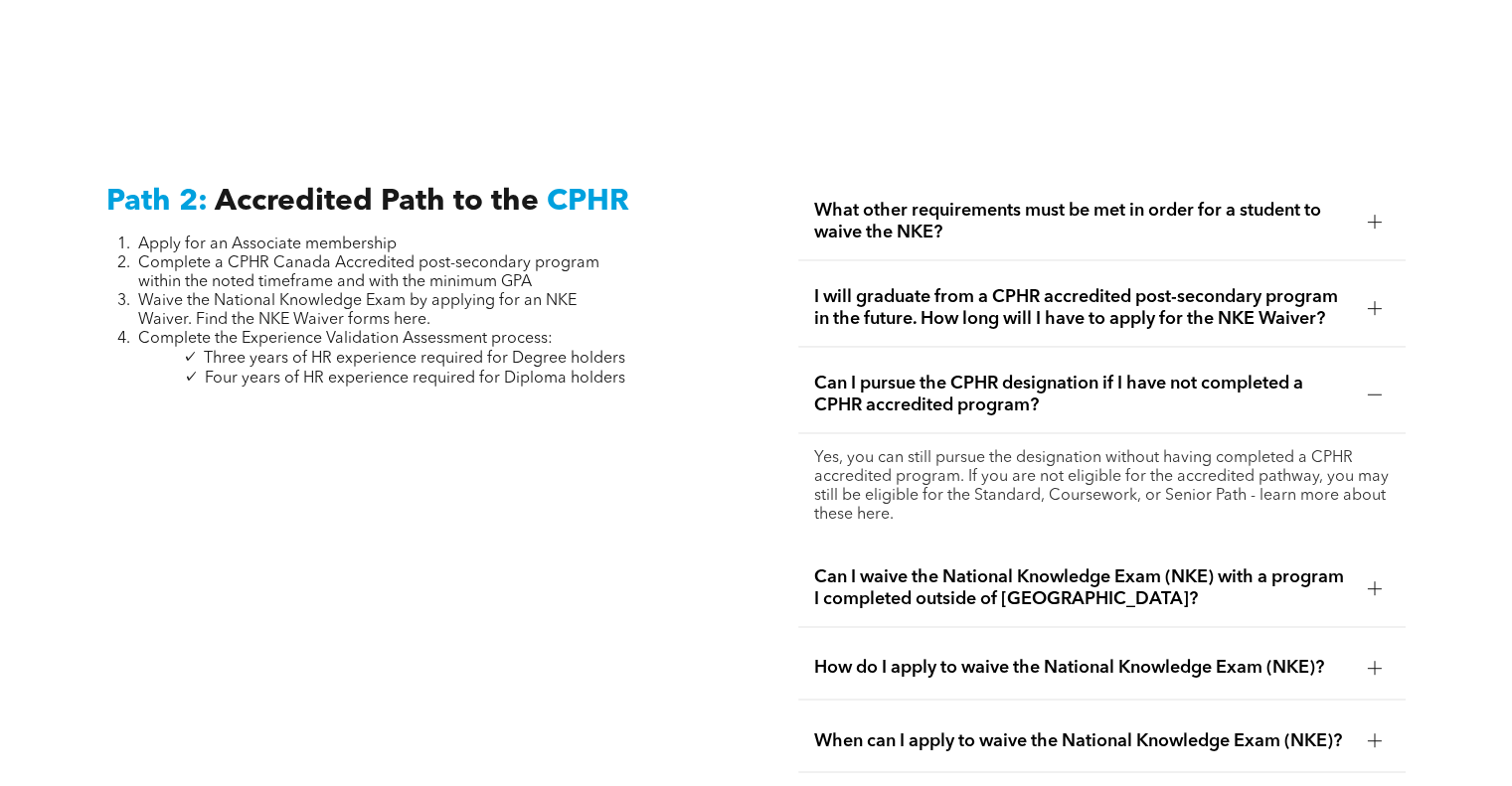scroll, scrollTop: 3054, scrollLeft: 0, axis: vertical 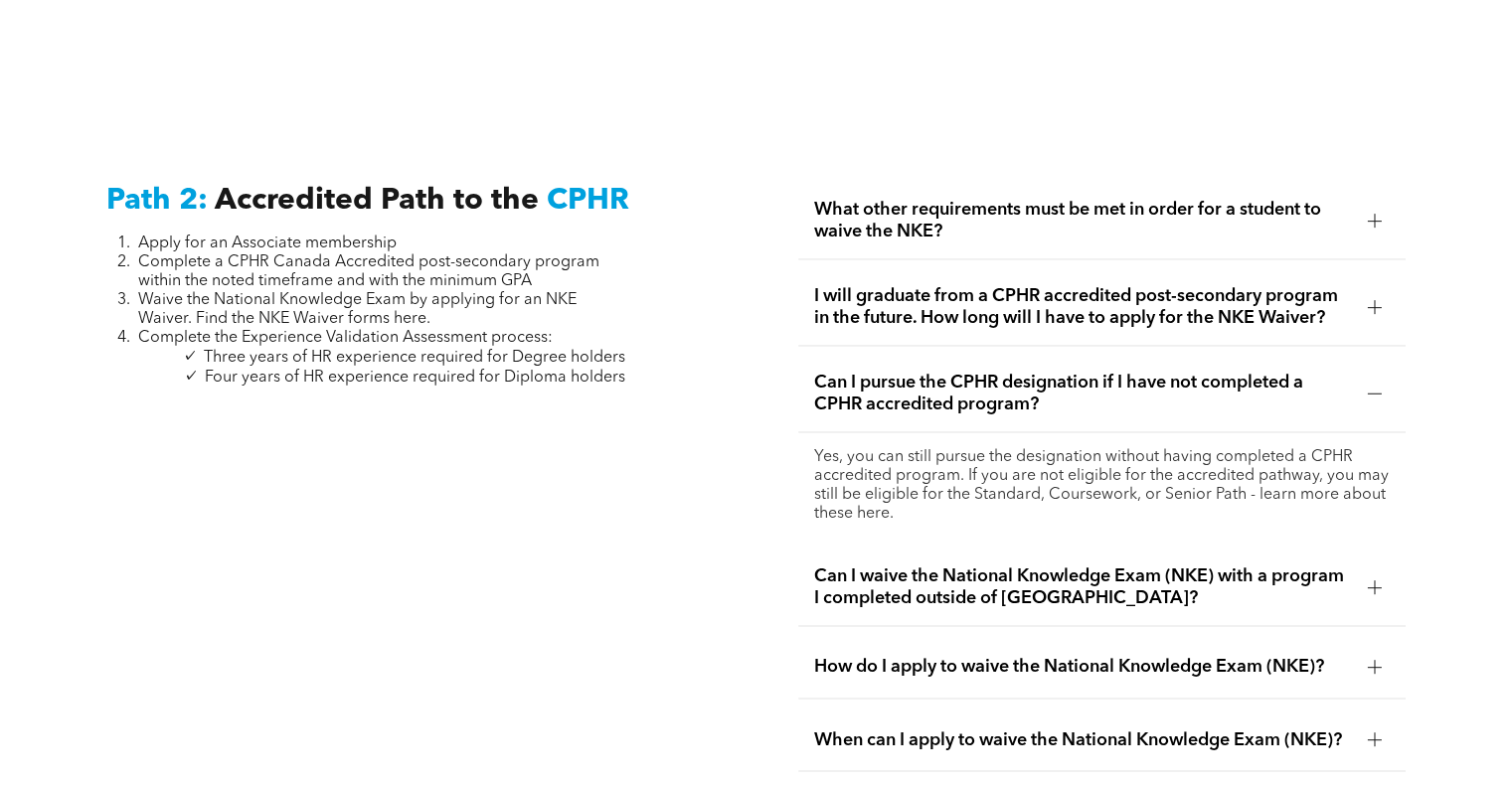 click on "What other requirements must be met in order for a student to waive the NKE?" at bounding box center (1083, 221) 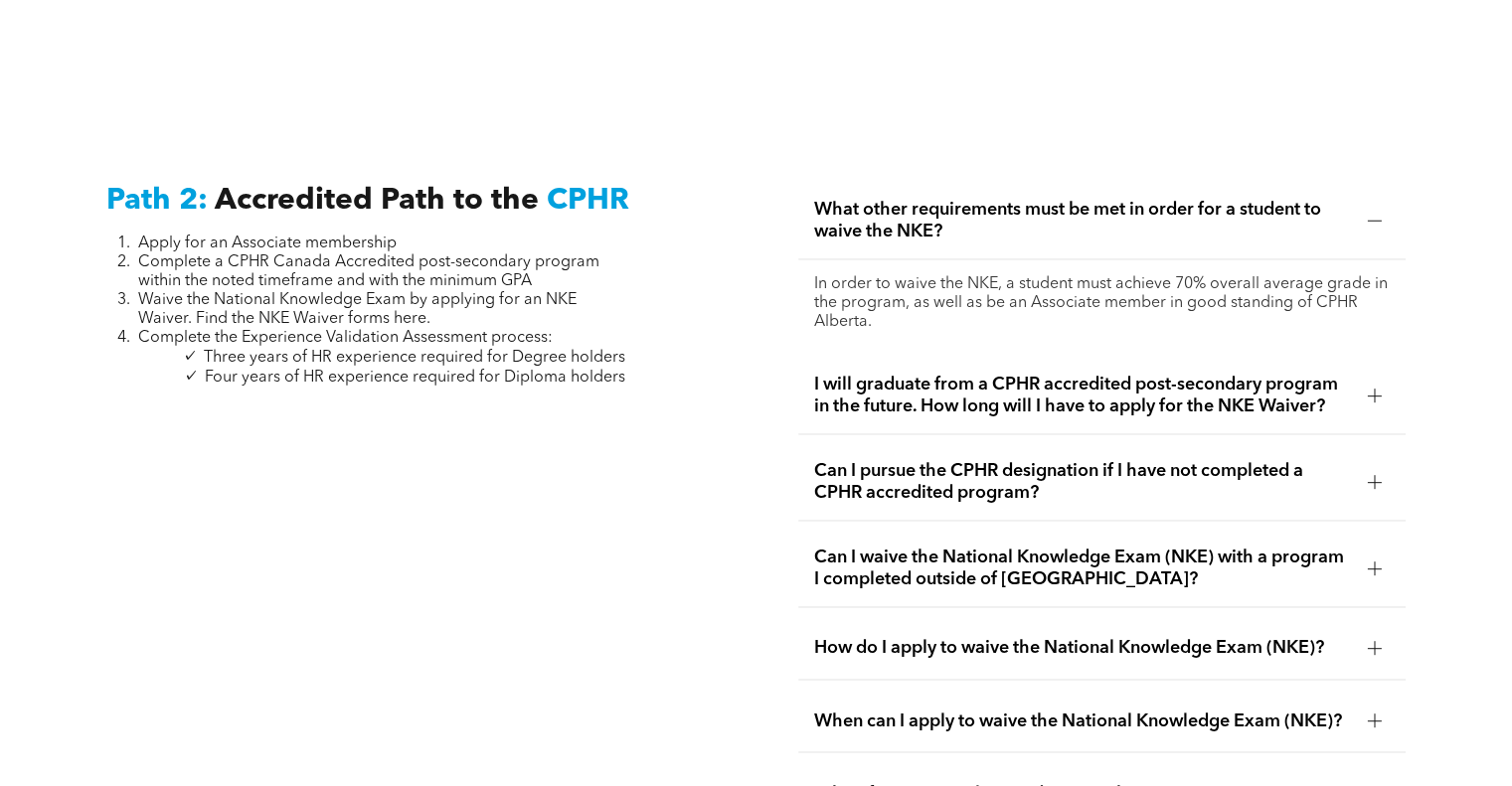 click on "I will graduate from a CPHR accredited post-secondary program in the future. How long will I have to apply for the NKE Waiver?" at bounding box center [1083, 395] 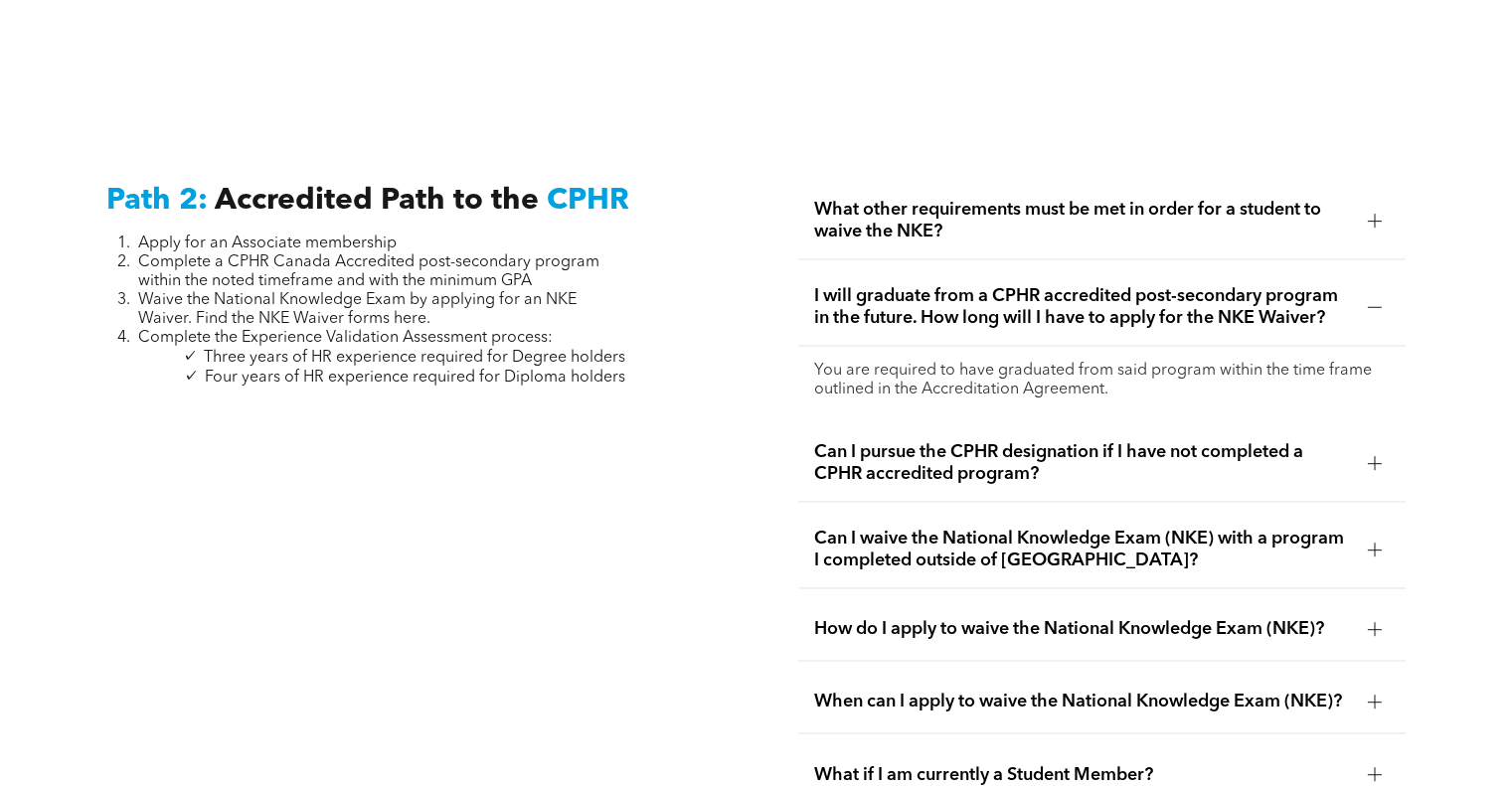 click on "Can I pursue the CPHR designation if I have not completed a CPHR accredited program?" at bounding box center (1083, 463) 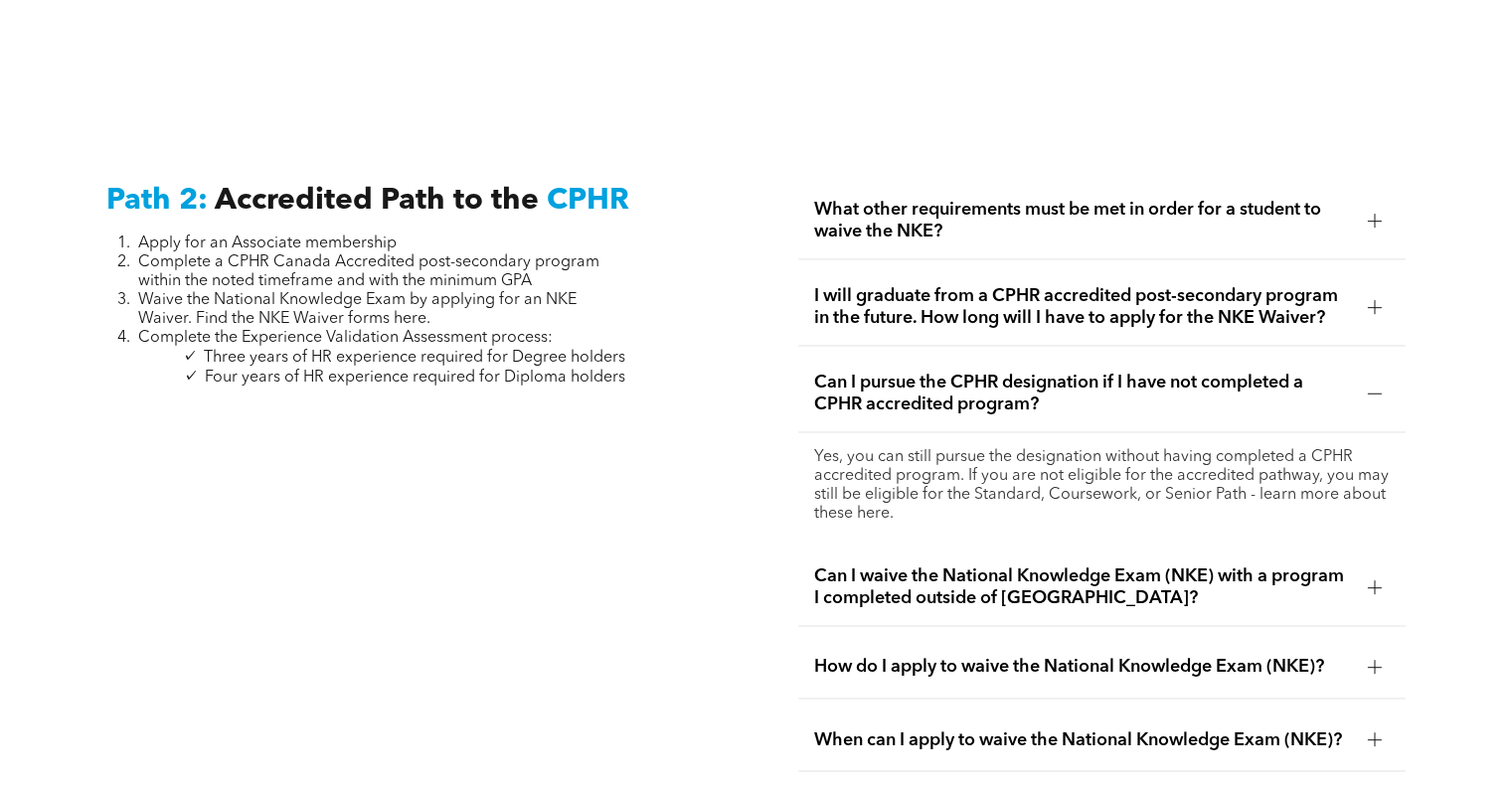 click on "Can I waive the National Knowledge Exam (NKE) with a program I completed outside of Canada?" at bounding box center (1083, 587) 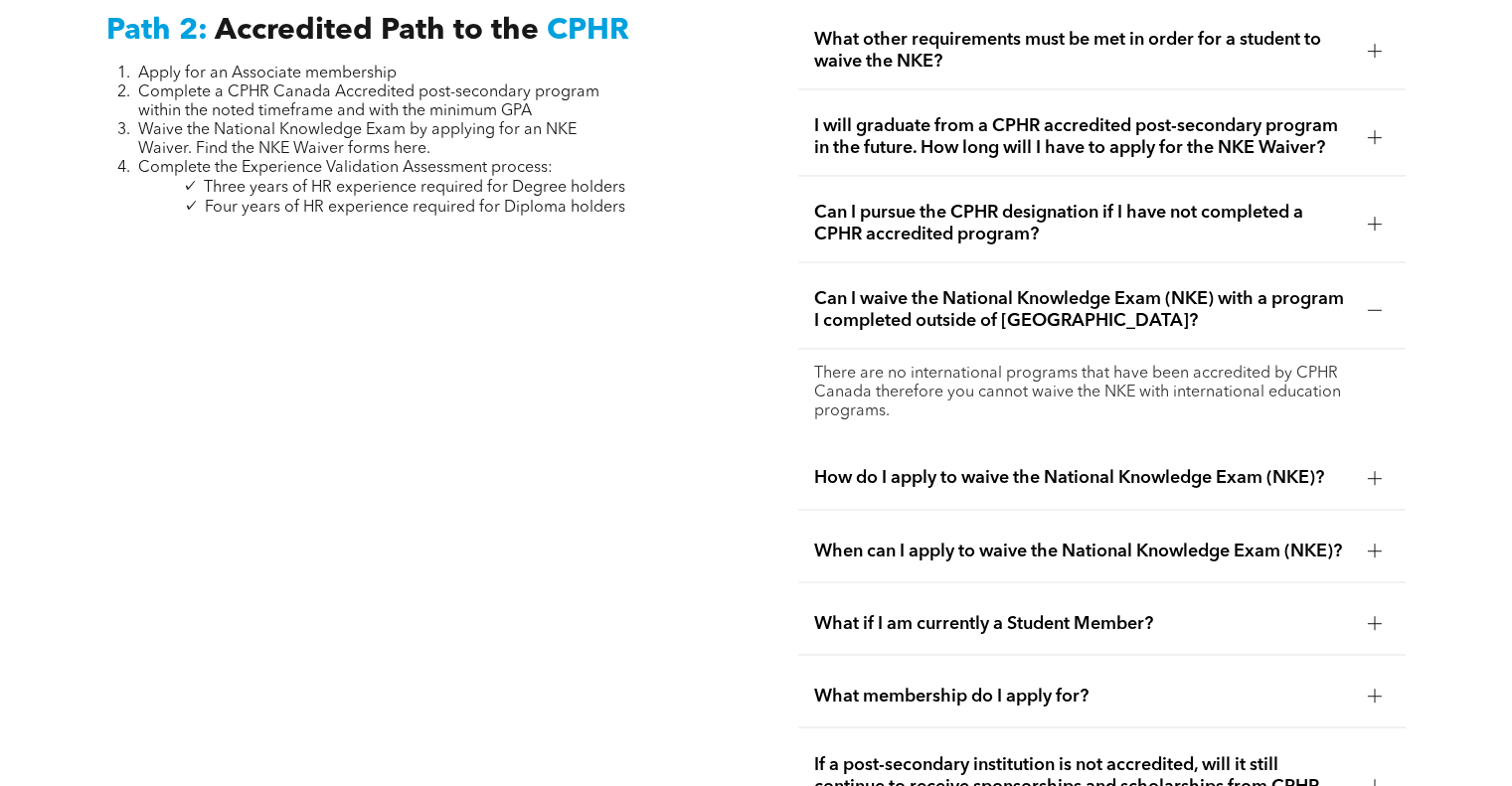 scroll, scrollTop: 3252, scrollLeft: 0, axis: vertical 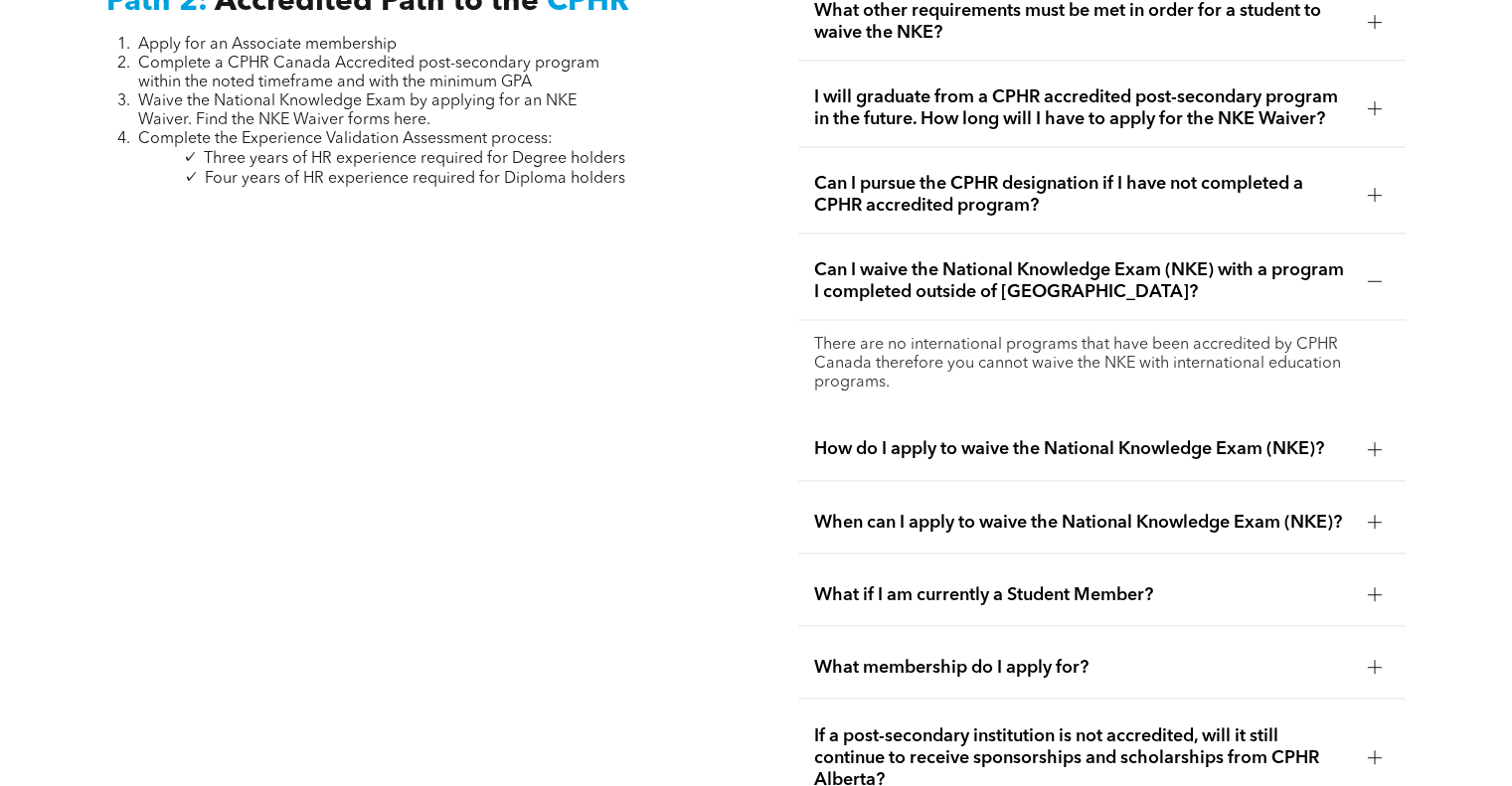 click on "How do I apply to waive the National Knowledge Exam (NKE)?" at bounding box center (1083, 449) 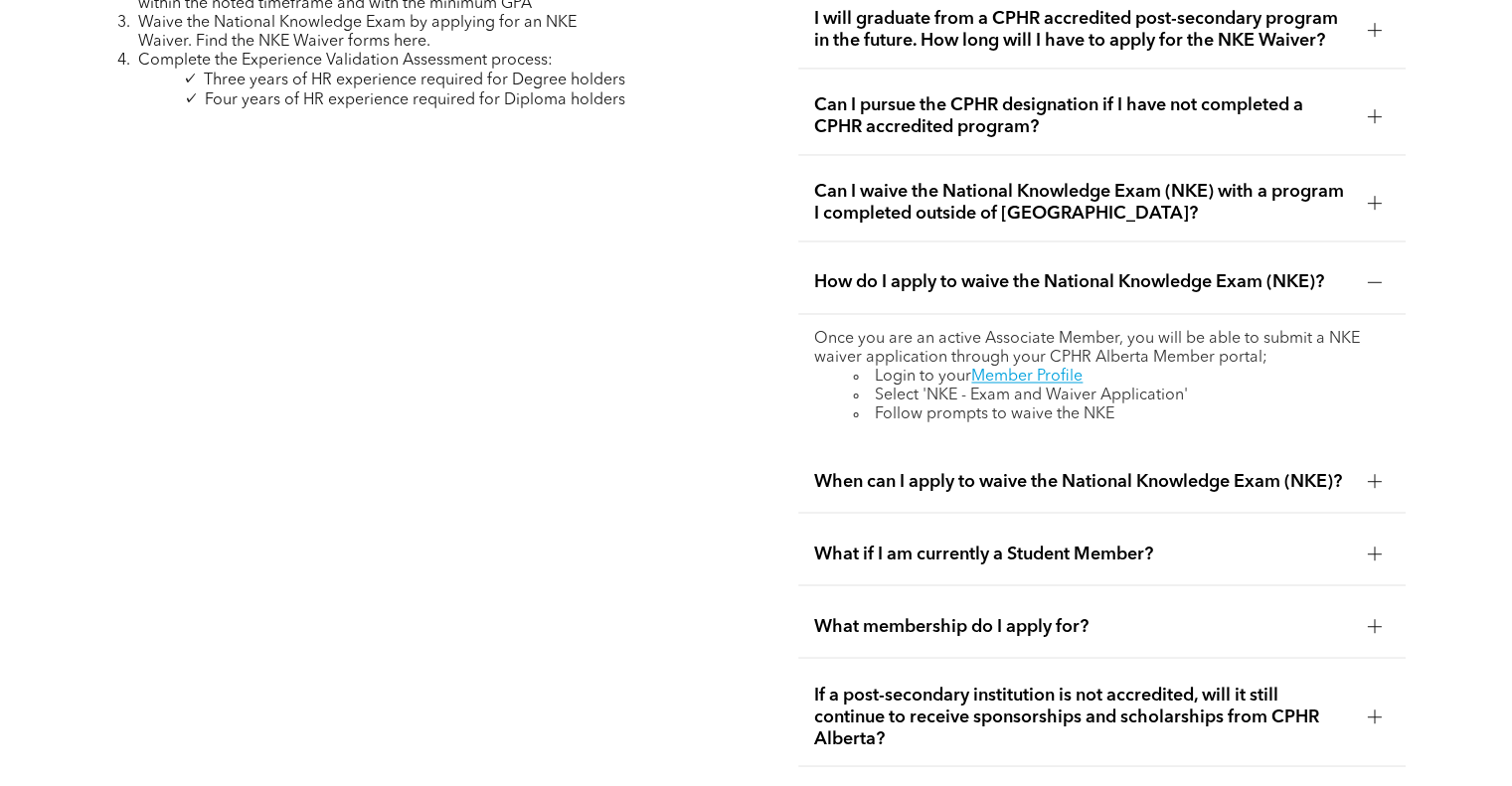 scroll, scrollTop: 3650, scrollLeft: 0, axis: vertical 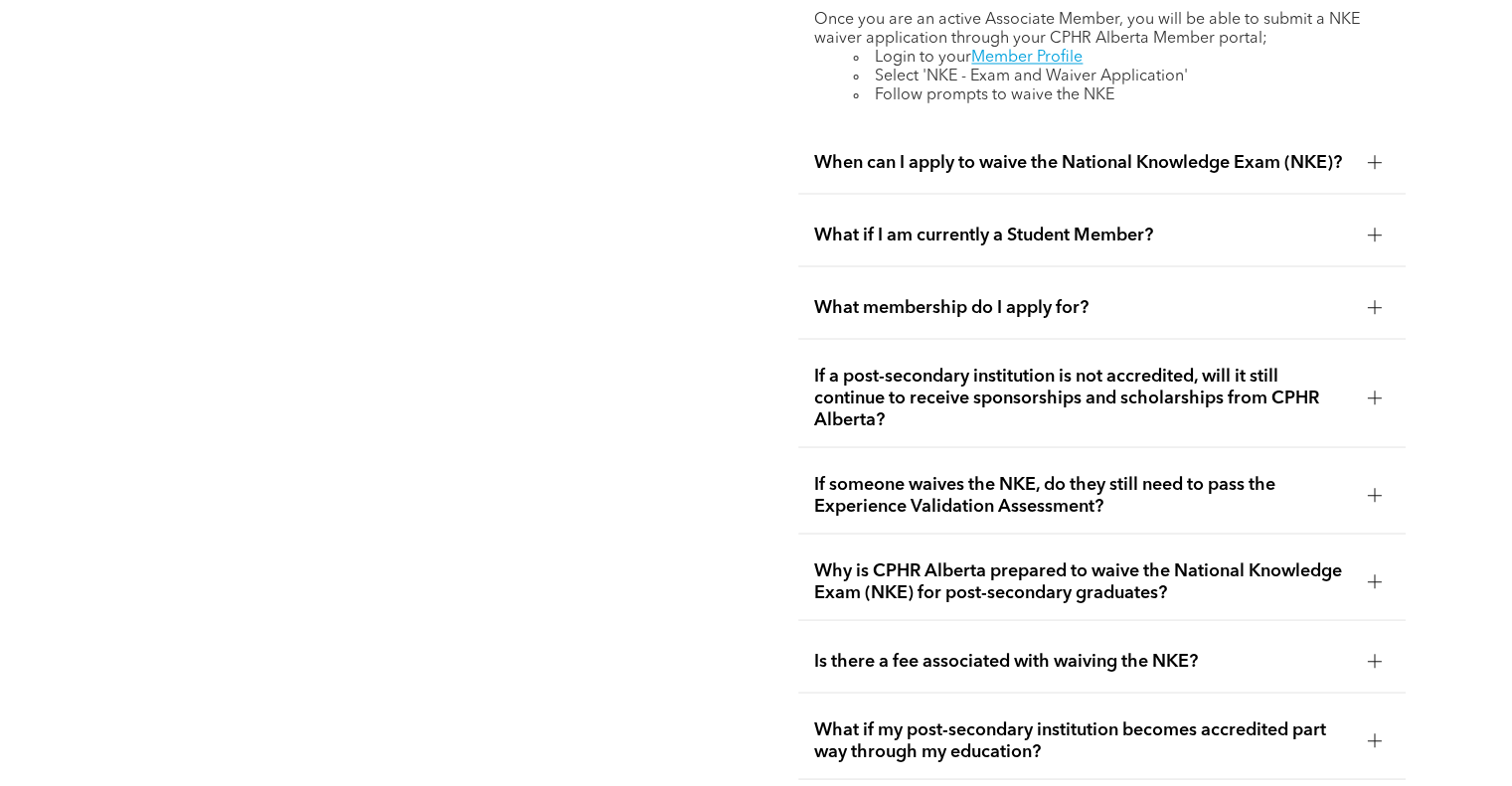 click on "If someone waives the NKE, do they still need to pass the Experience Validation Assessment?" at bounding box center (1083, 495) 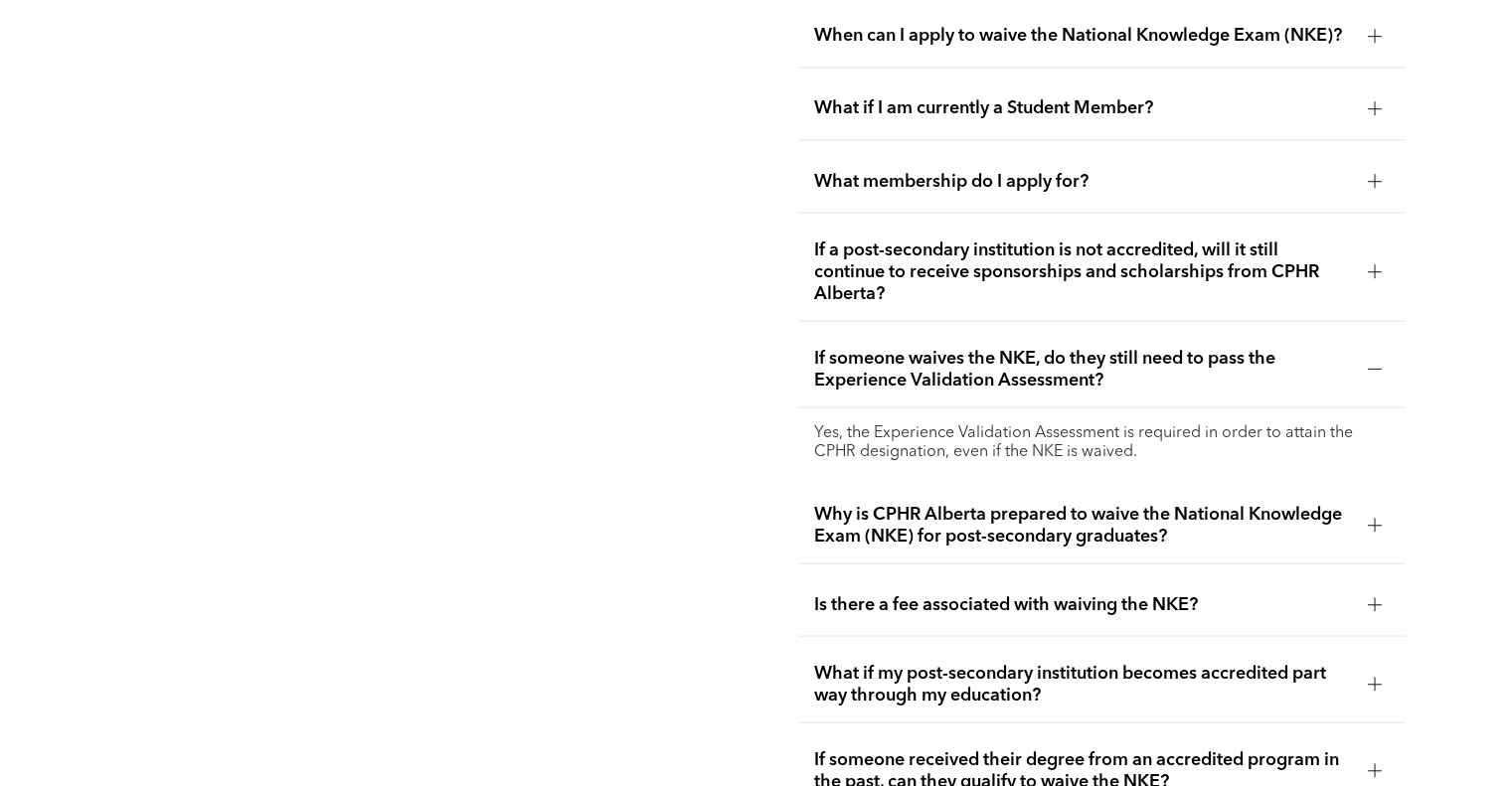 click on "Why is CPHR Alberta prepared to waive the National Knowledge Exam (NKE) for post-secondary graduates?" at bounding box center [1083, 525] 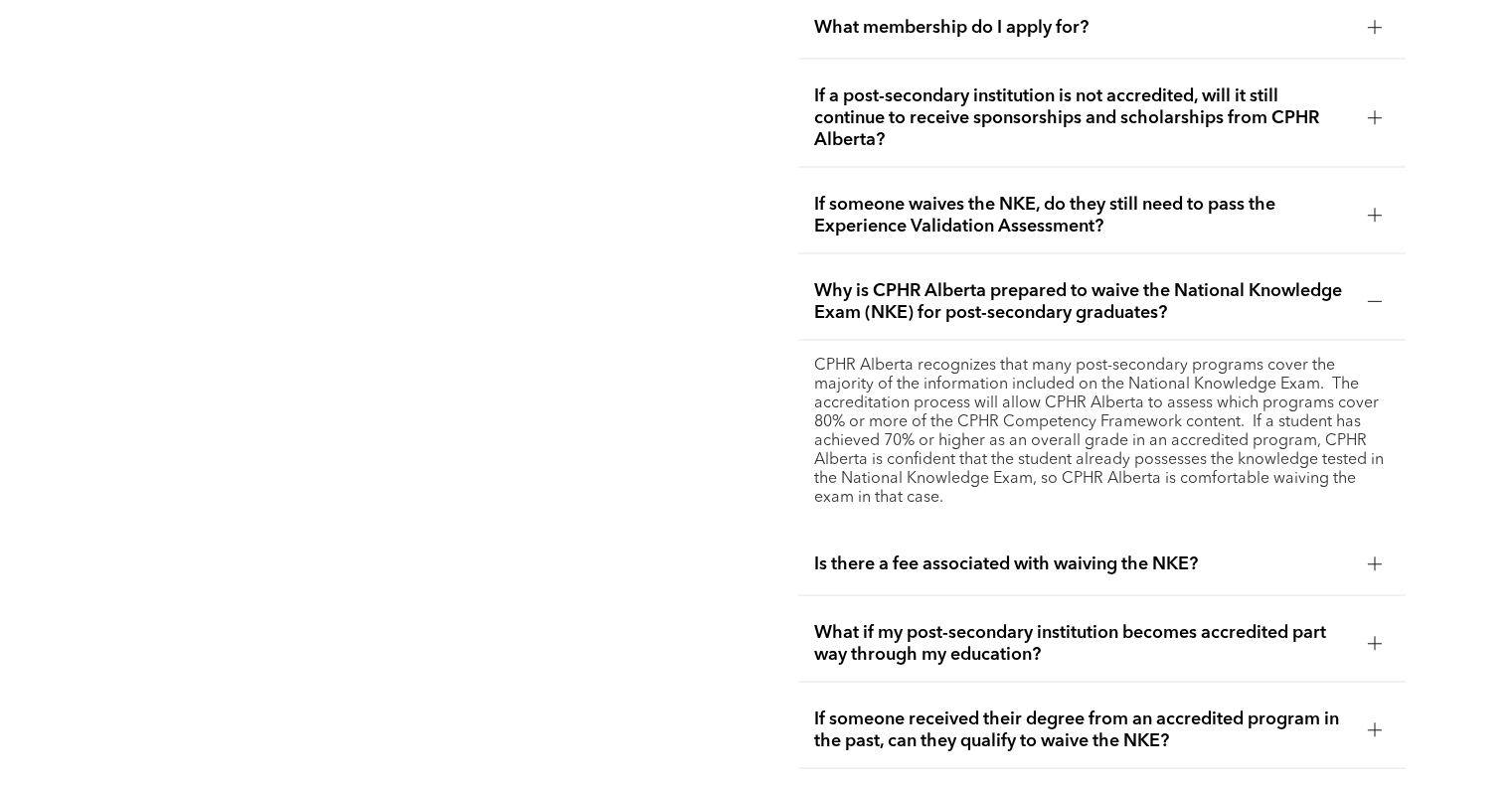 scroll, scrollTop: 3849, scrollLeft: 0, axis: vertical 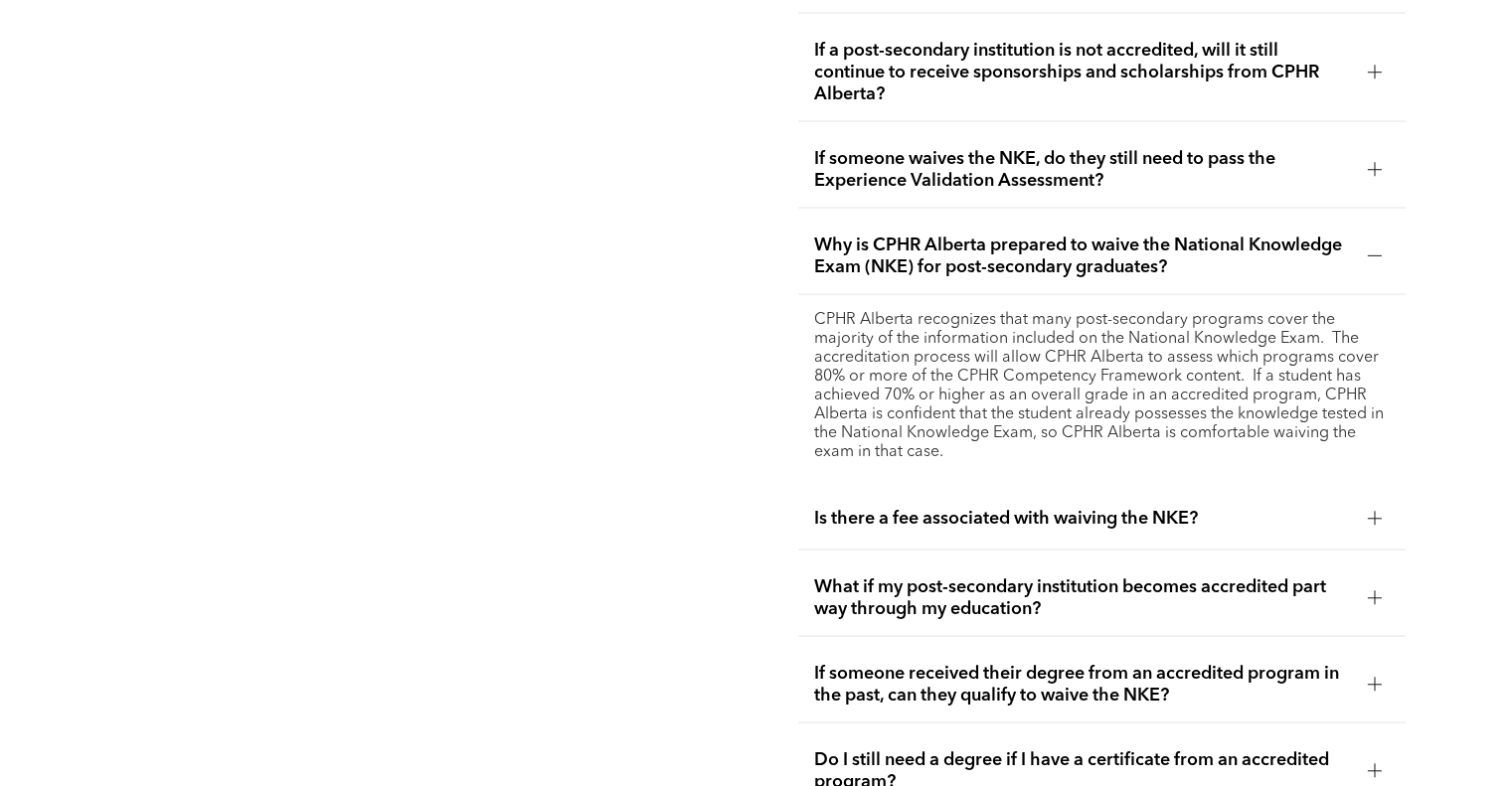 click on "Is there a fee associated with waiving the NKE?" at bounding box center (1083, 519) 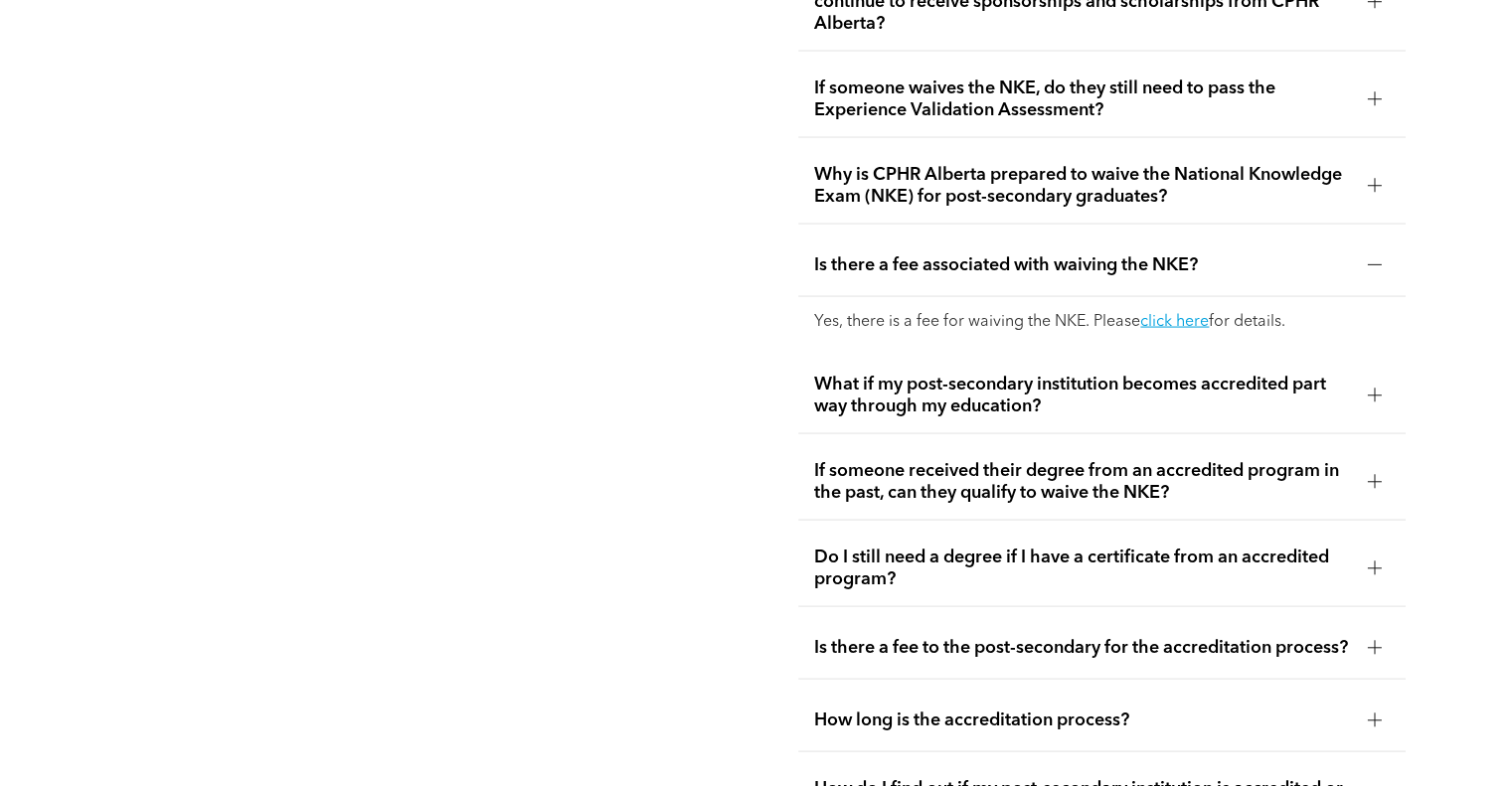 scroll, scrollTop: 3948, scrollLeft: 0, axis: vertical 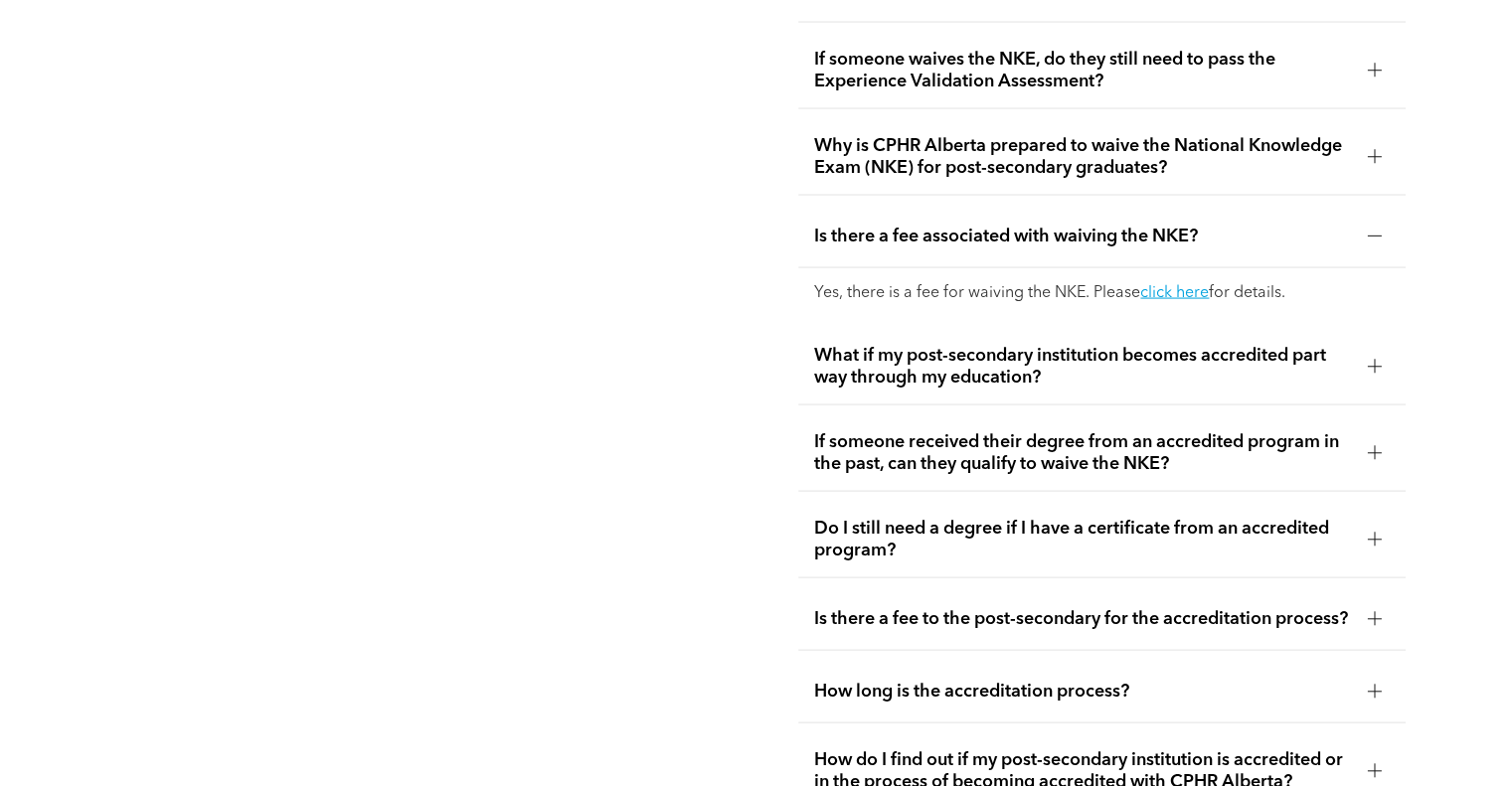click on "What if my post-secondary institution becomes accredited part way through my education?" at bounding box center [1083, 367] 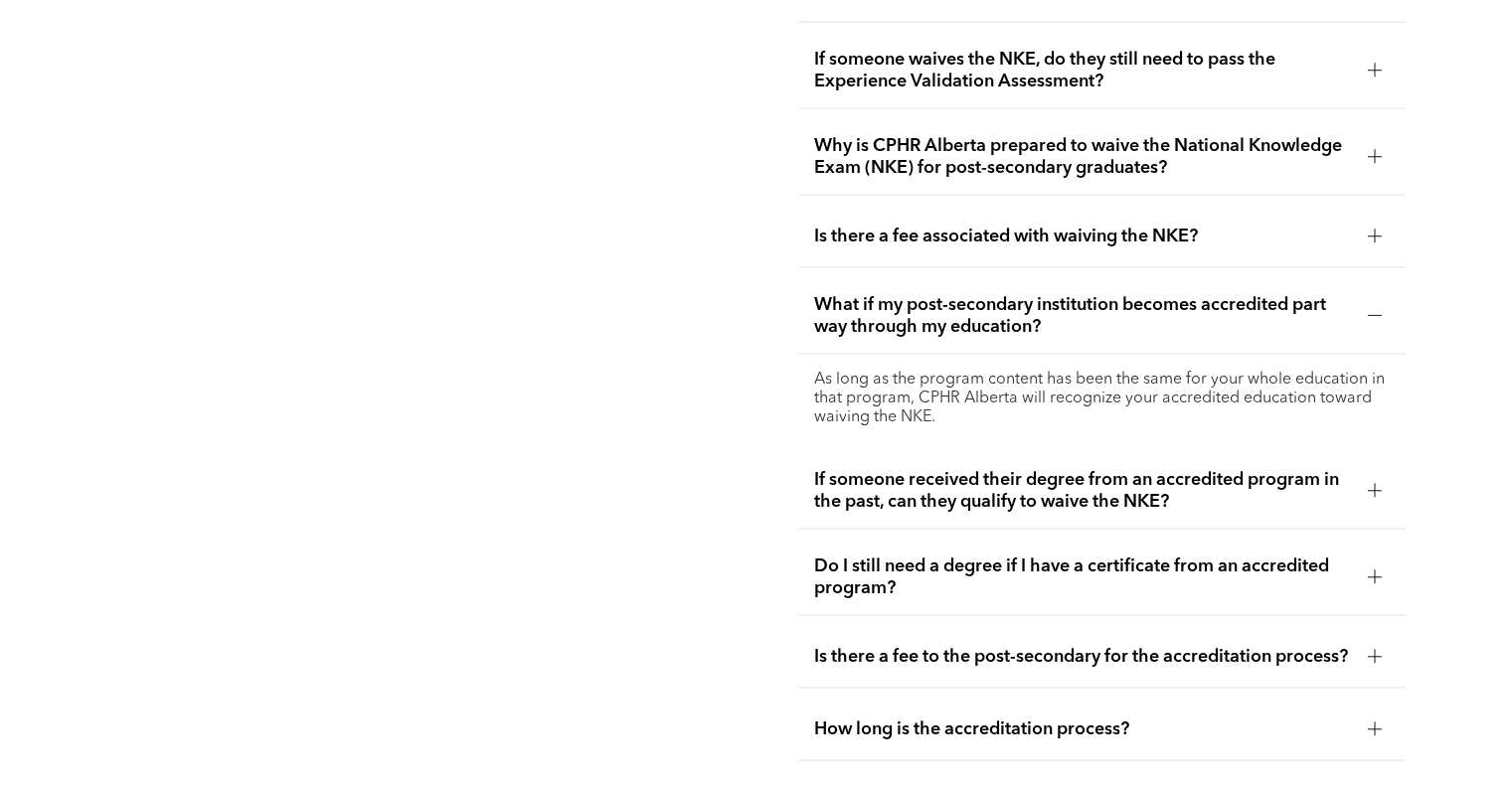 click on "If someone received their degree from an accredited program in the past, can they qualify to waive the NKE?" at bounding box center (1083, 491) 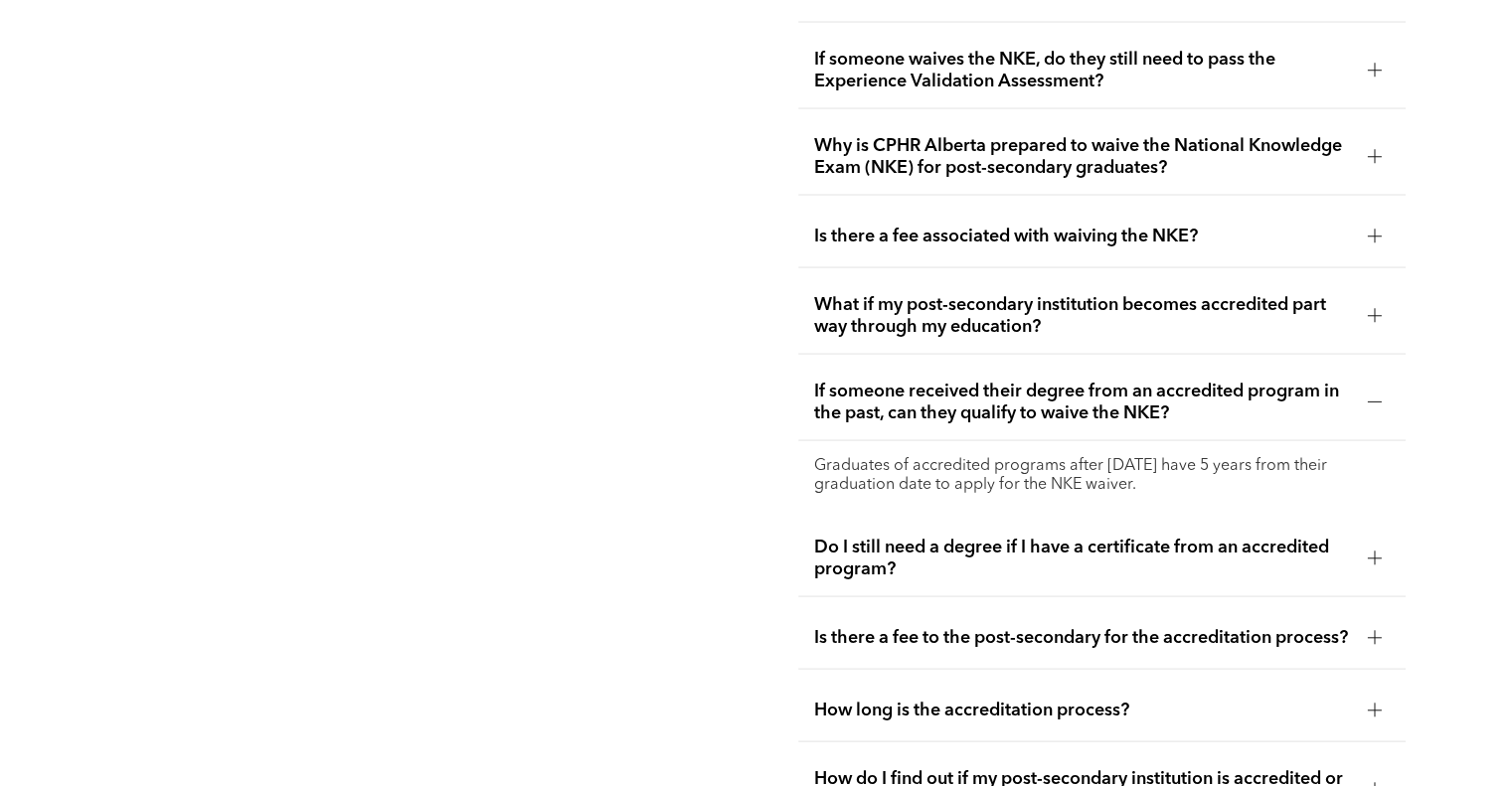 scroll, scrollTop: 4047, scrollLeft: 0, axis: vertical 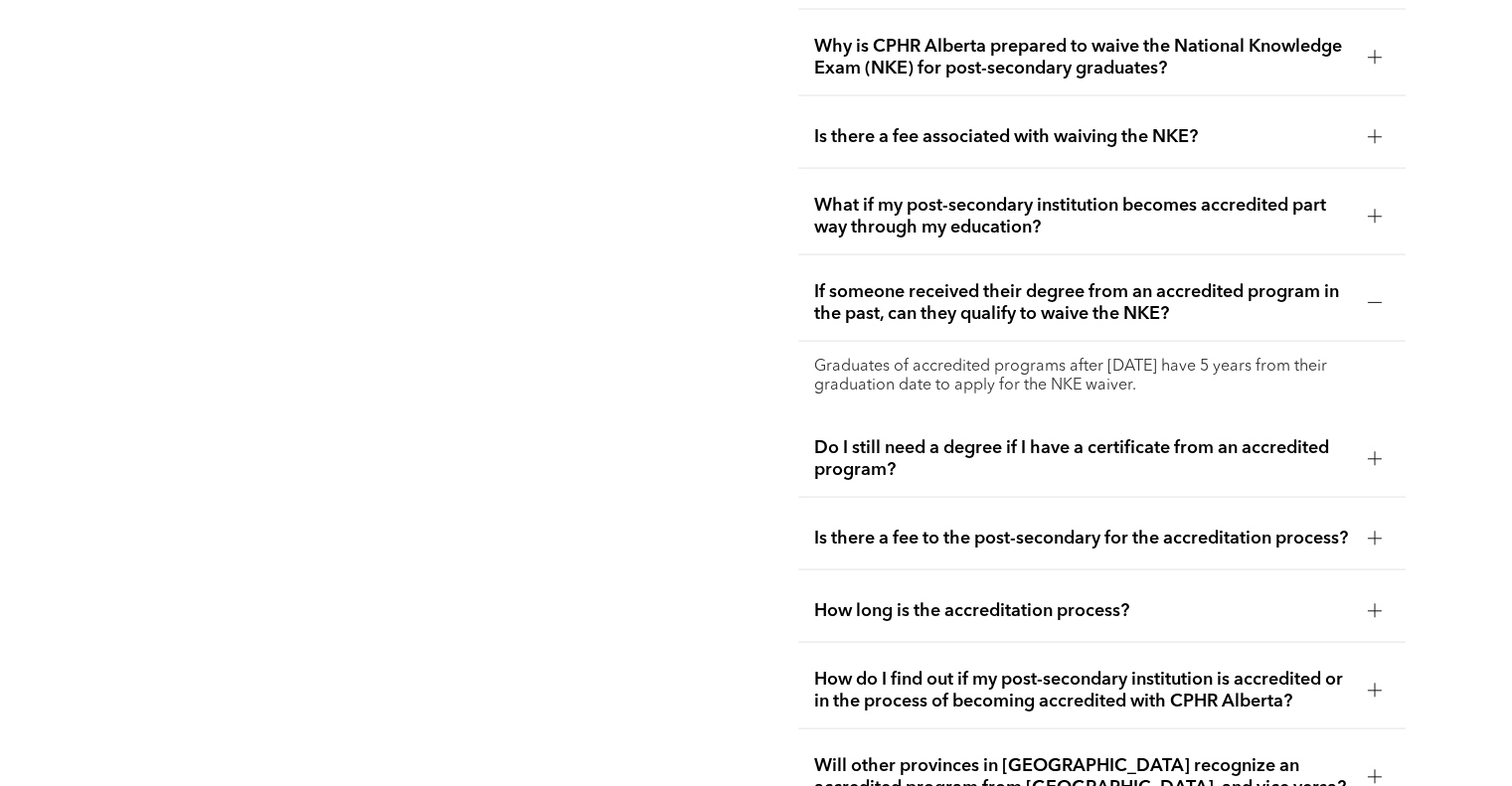click on "Do I still need a degree if I have a certificate from an accredited program?" at bounding box center (1083, 459) 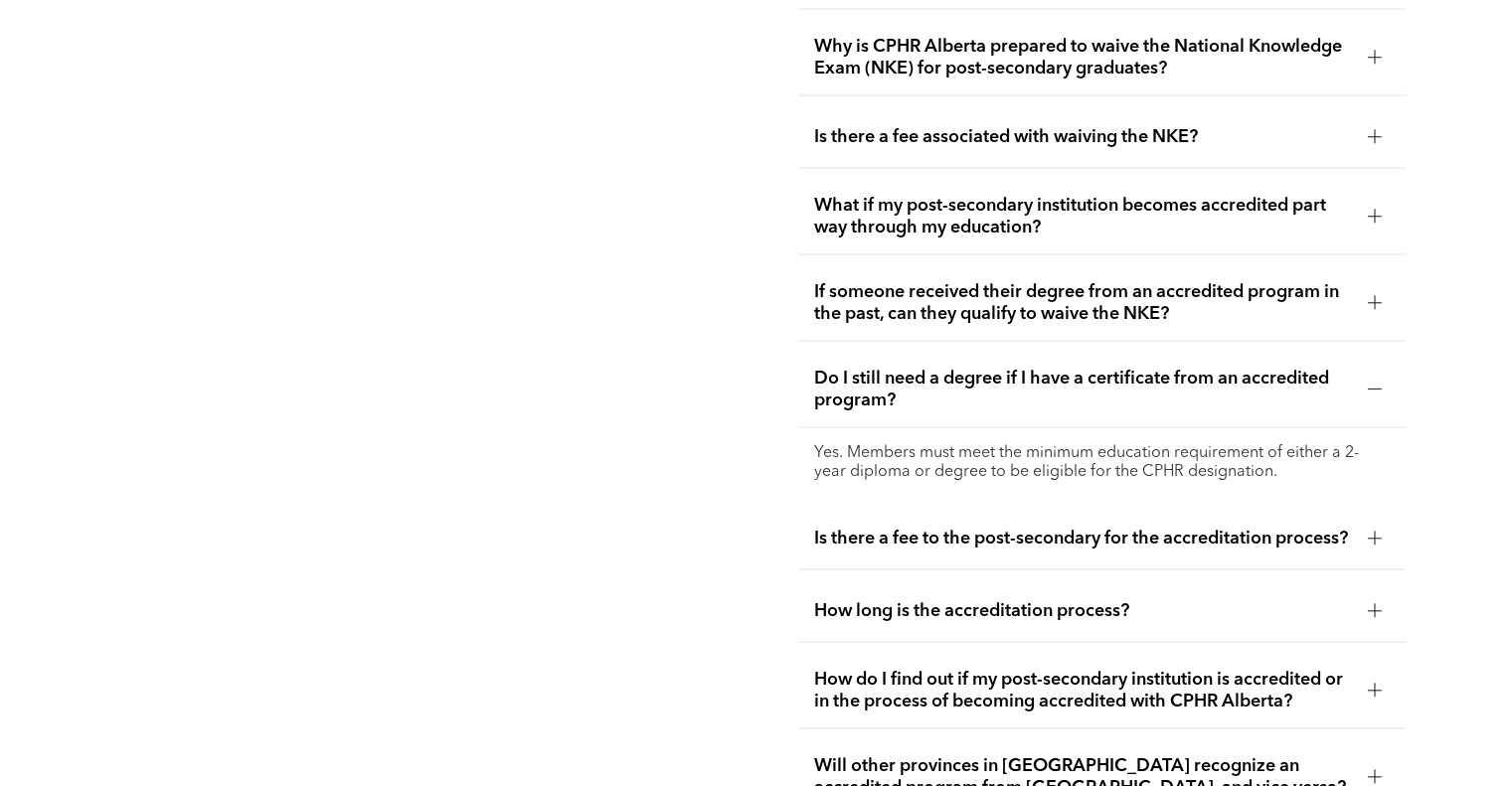 click on "Is there a fee to the post-secondary for the accreditation process?" at bounding box center [1083, 539] 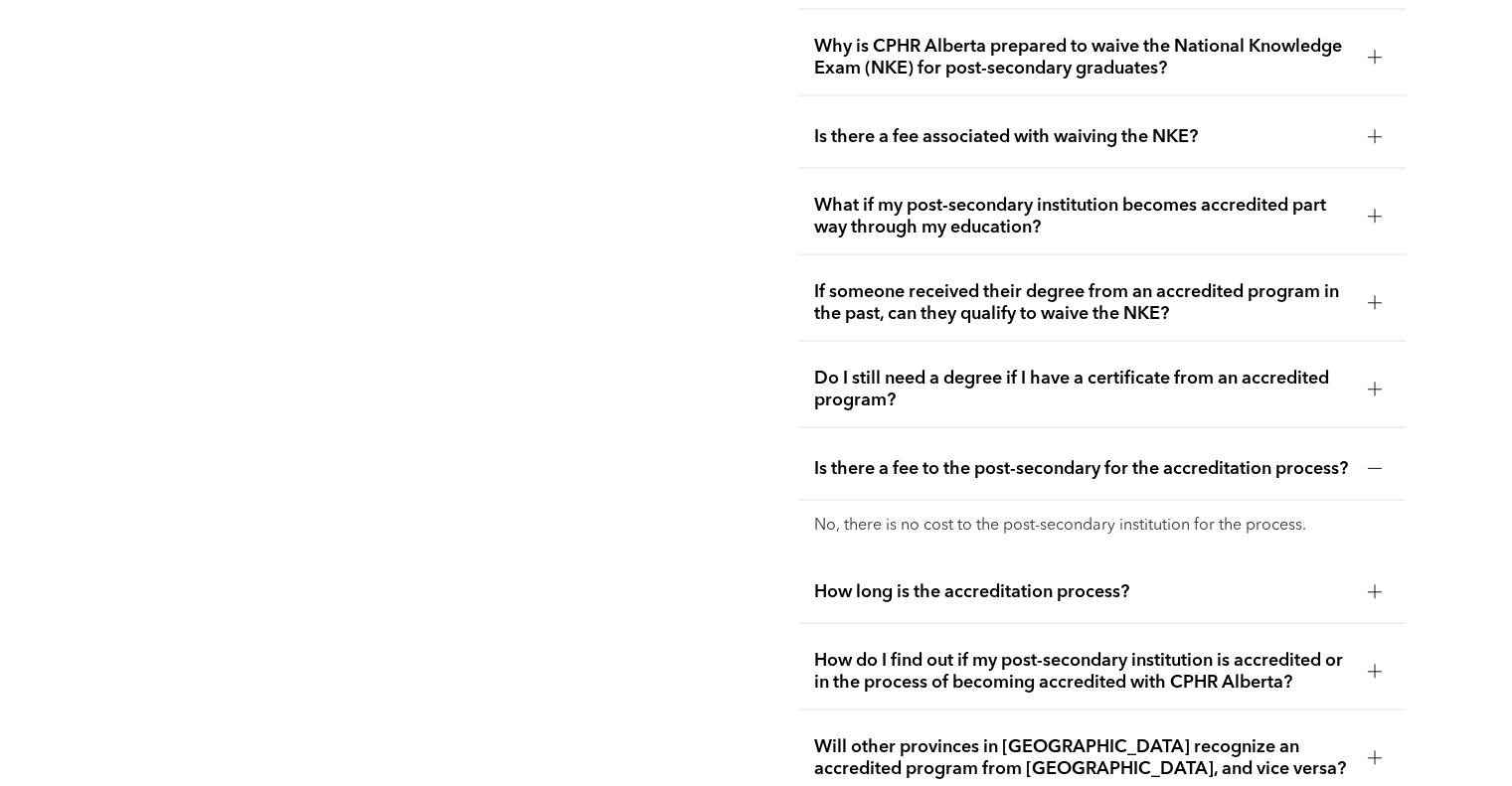 scroll, scrollTop: 4147, scrollLeft: 0, axis: vertical 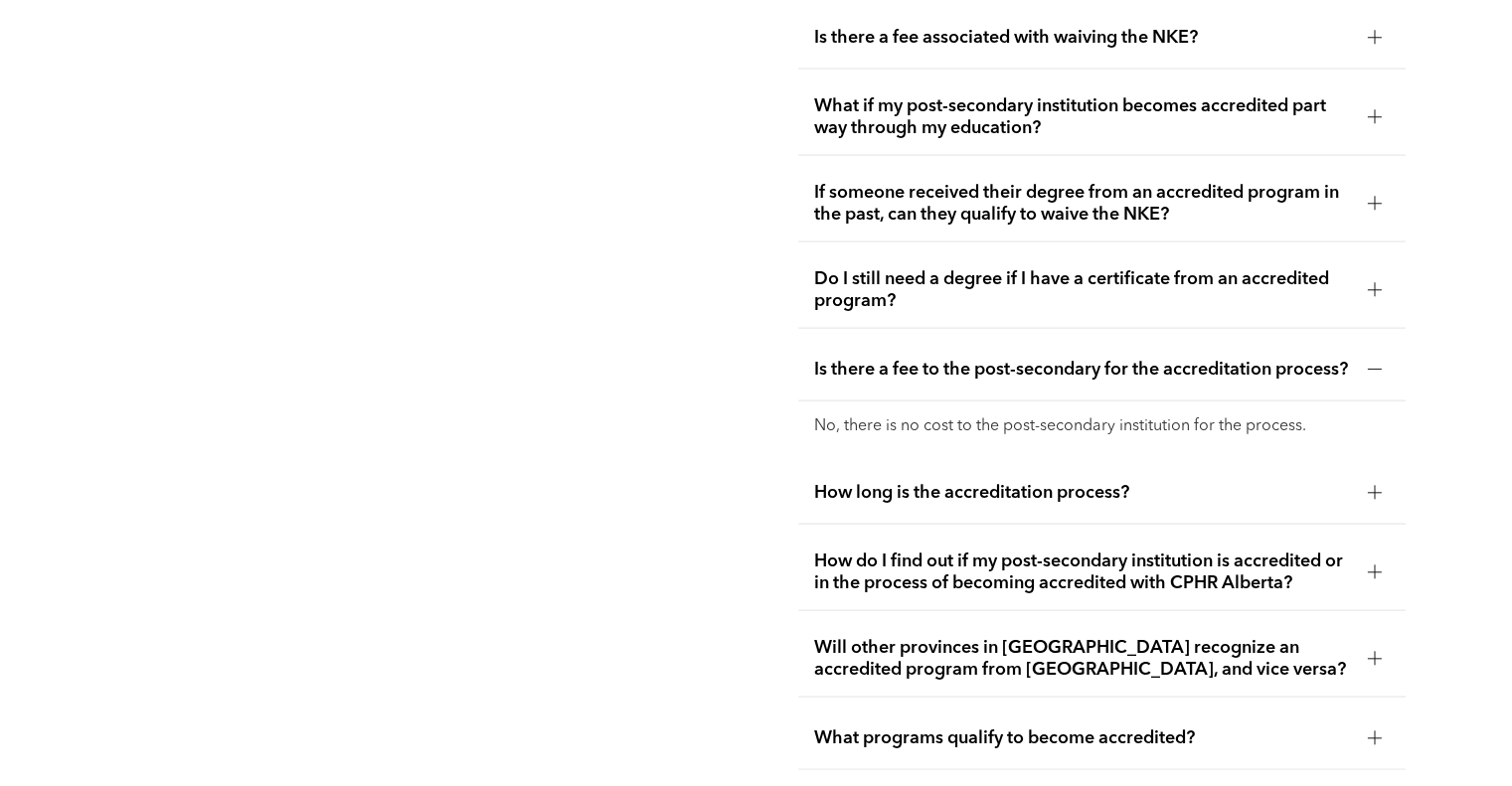 click on "How long is the accreditation process?" at bounding box center [1083, 493] 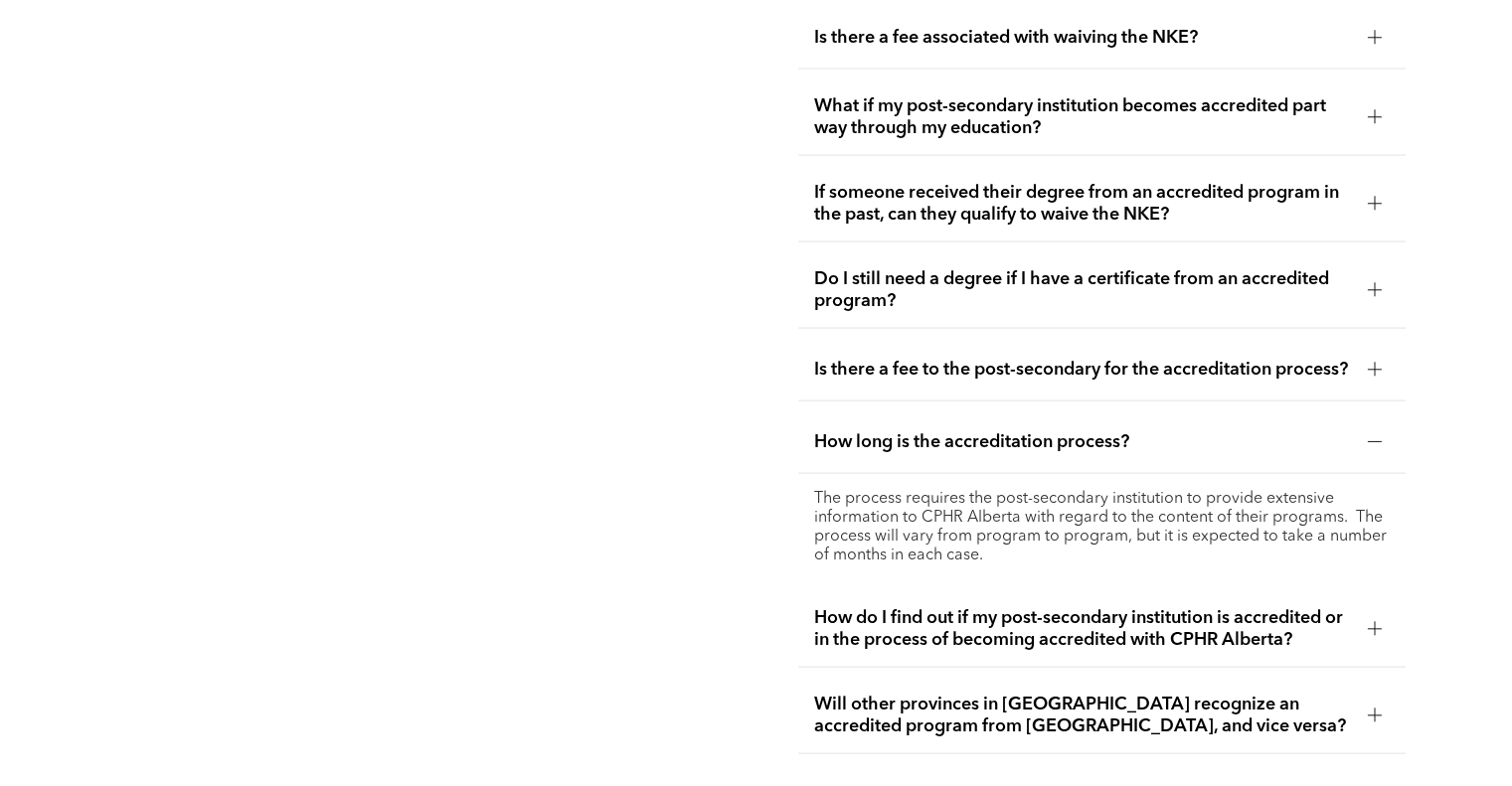 scroll, scrollTop: 4246, scrollLeft: 0, axis: vertical 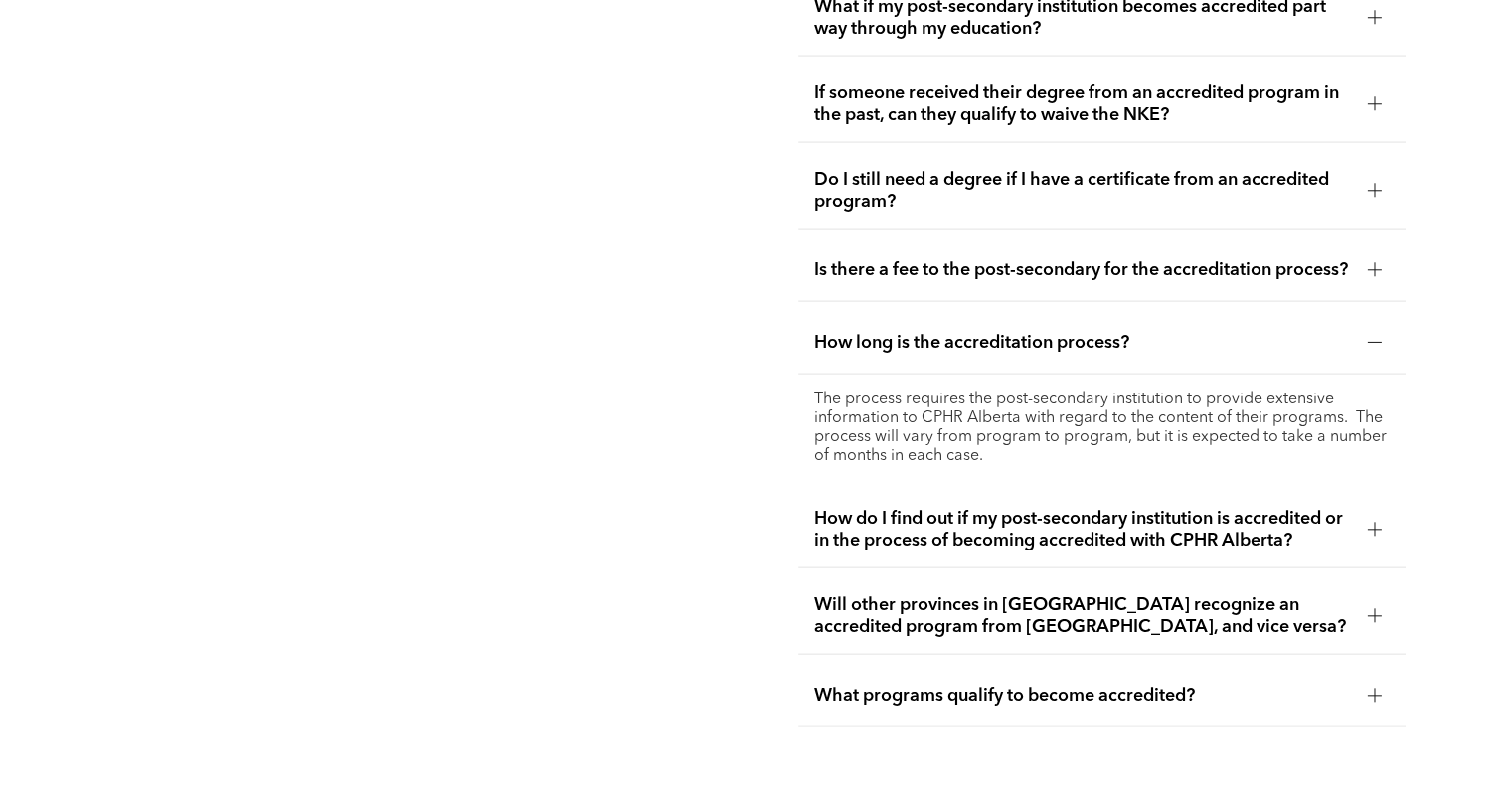 click on "How do I find out if my post-secondary institution is accredited or in the process of becoming accredited with CPHR Alberta?" at bounding box center (1083, 530) 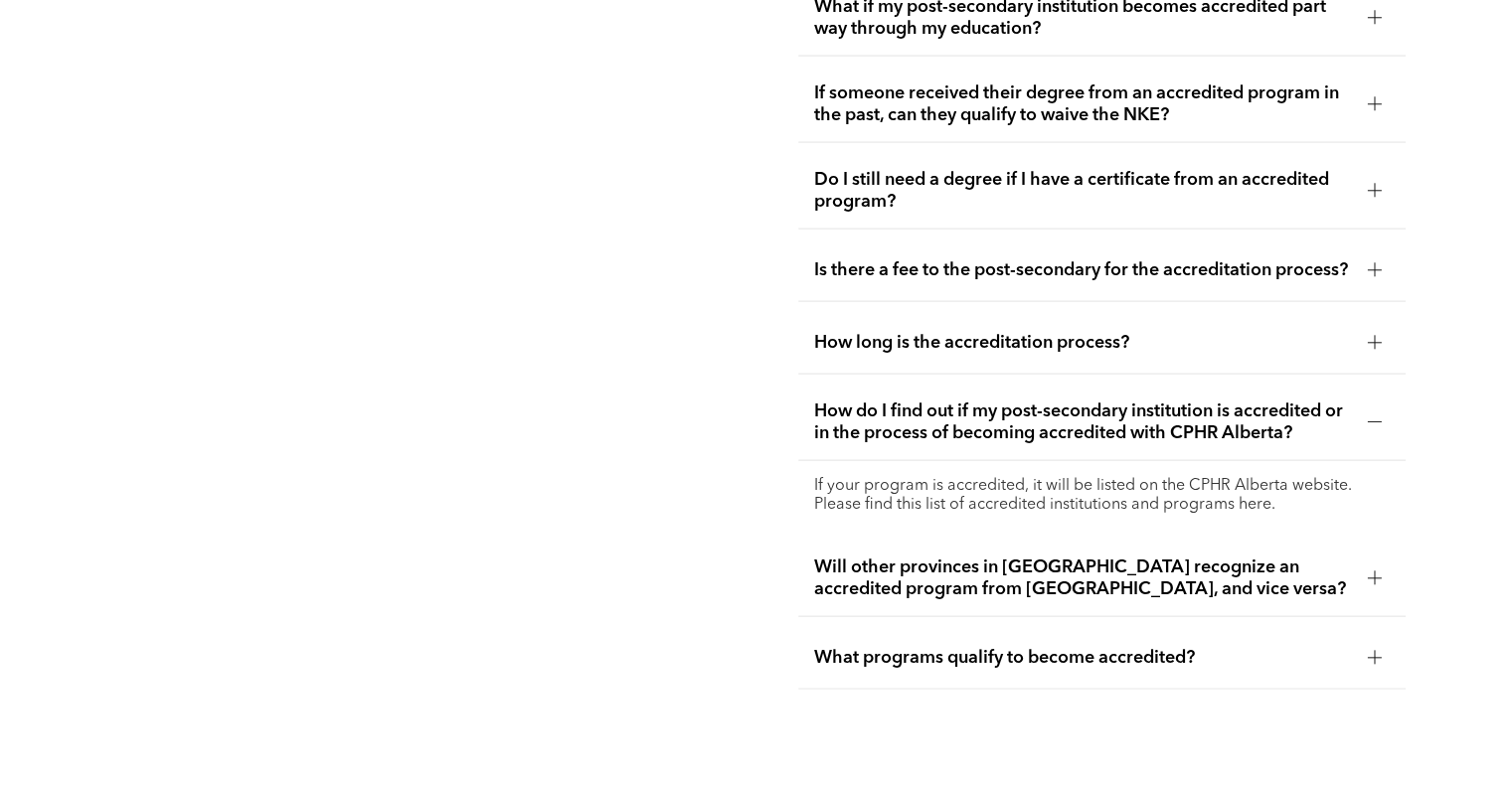 click on "If your program is accredited, it will be listed on the CPHR Alberta website. Please find this list of accredited institutions and programs here." at bounding box center [1101, 496] 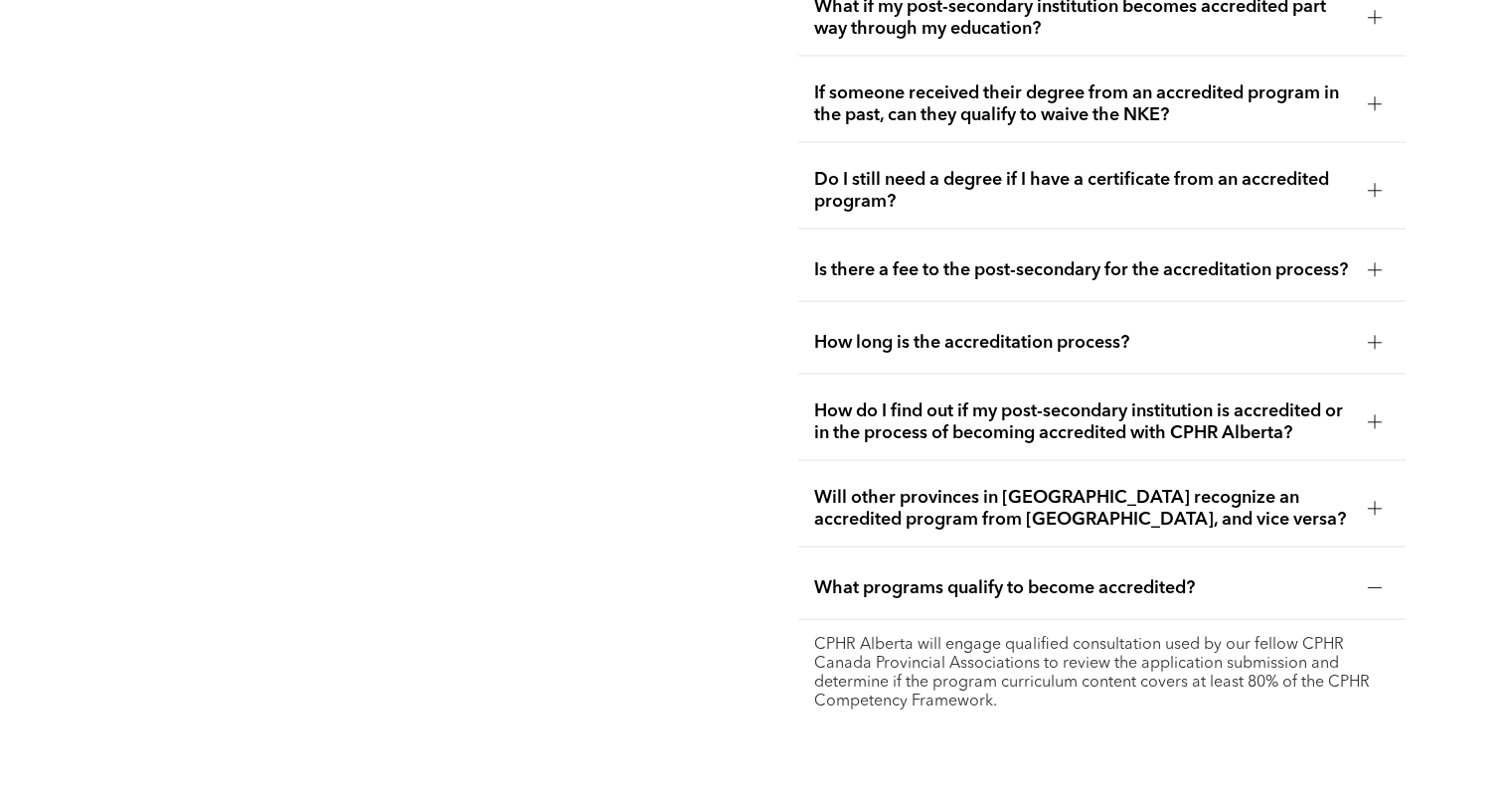 click on "How do I find out if my post-secondary institution is accredited or in the process of becoming accredited with CPHR Alberta?" at bounding box center (1083, 422) 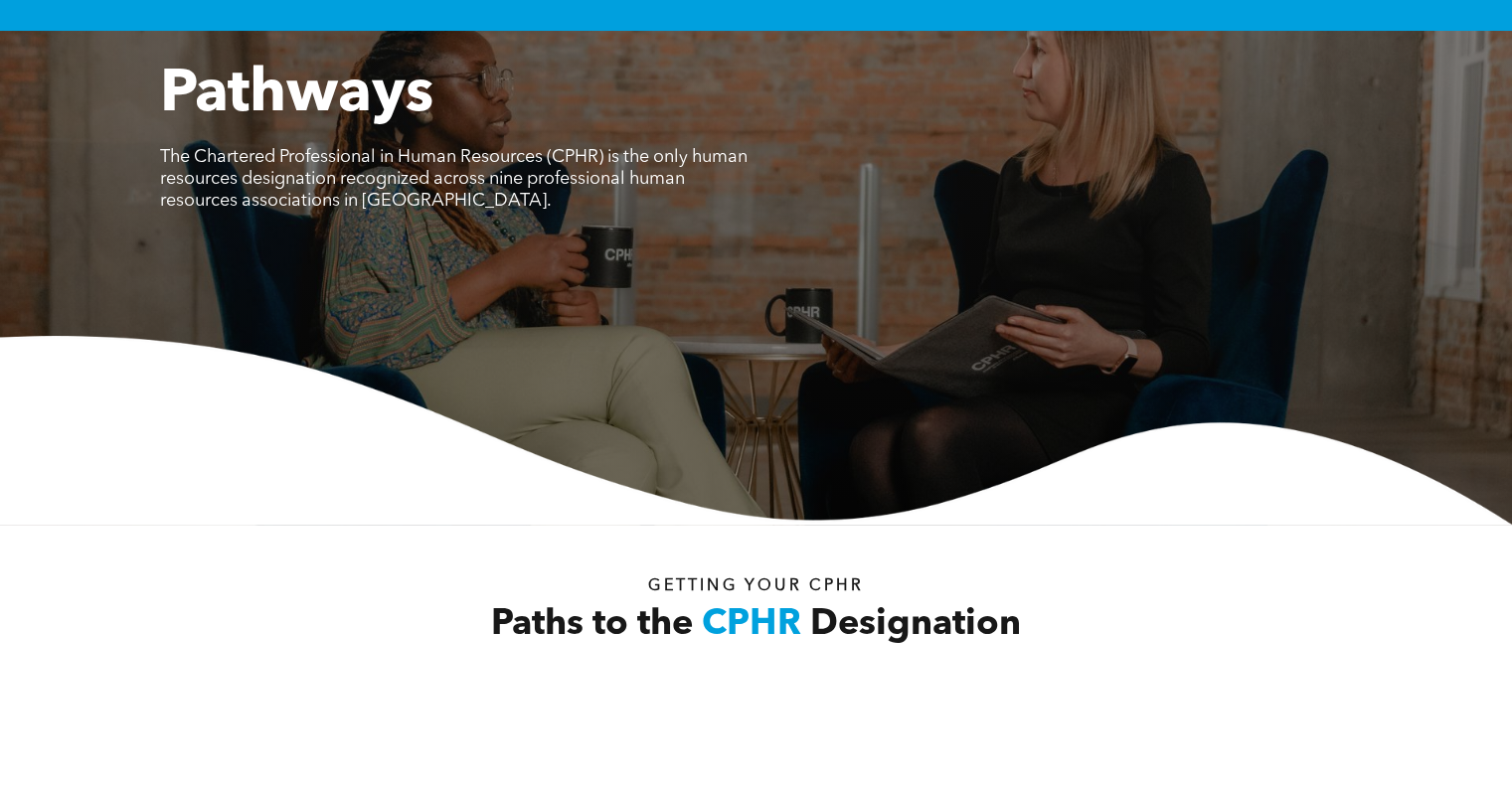 scroll, scrollTop: 0, scrollLeft: 0, axis: both 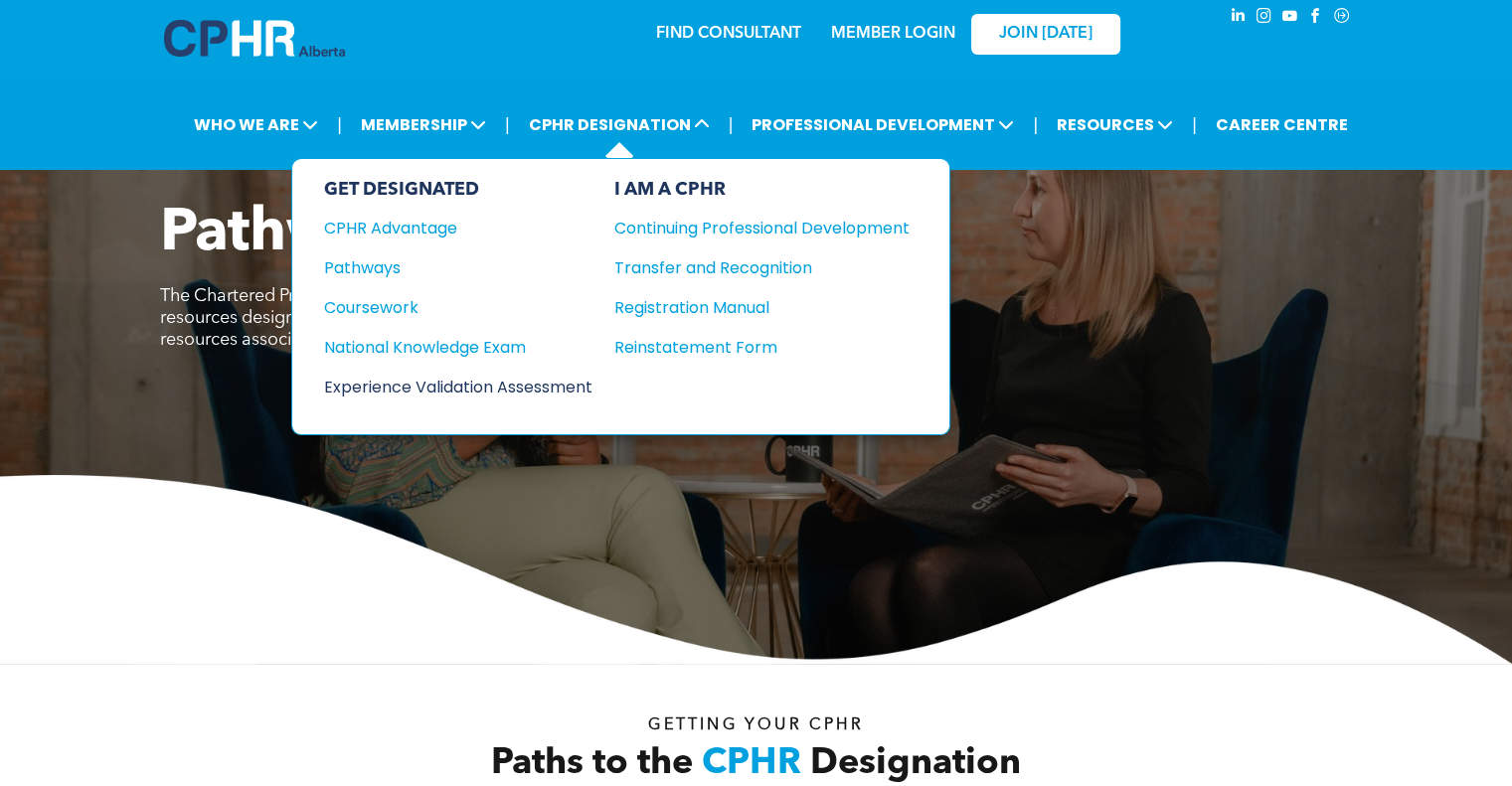 click on "Experience Validation Assessment" at bounding box center [444, 387] 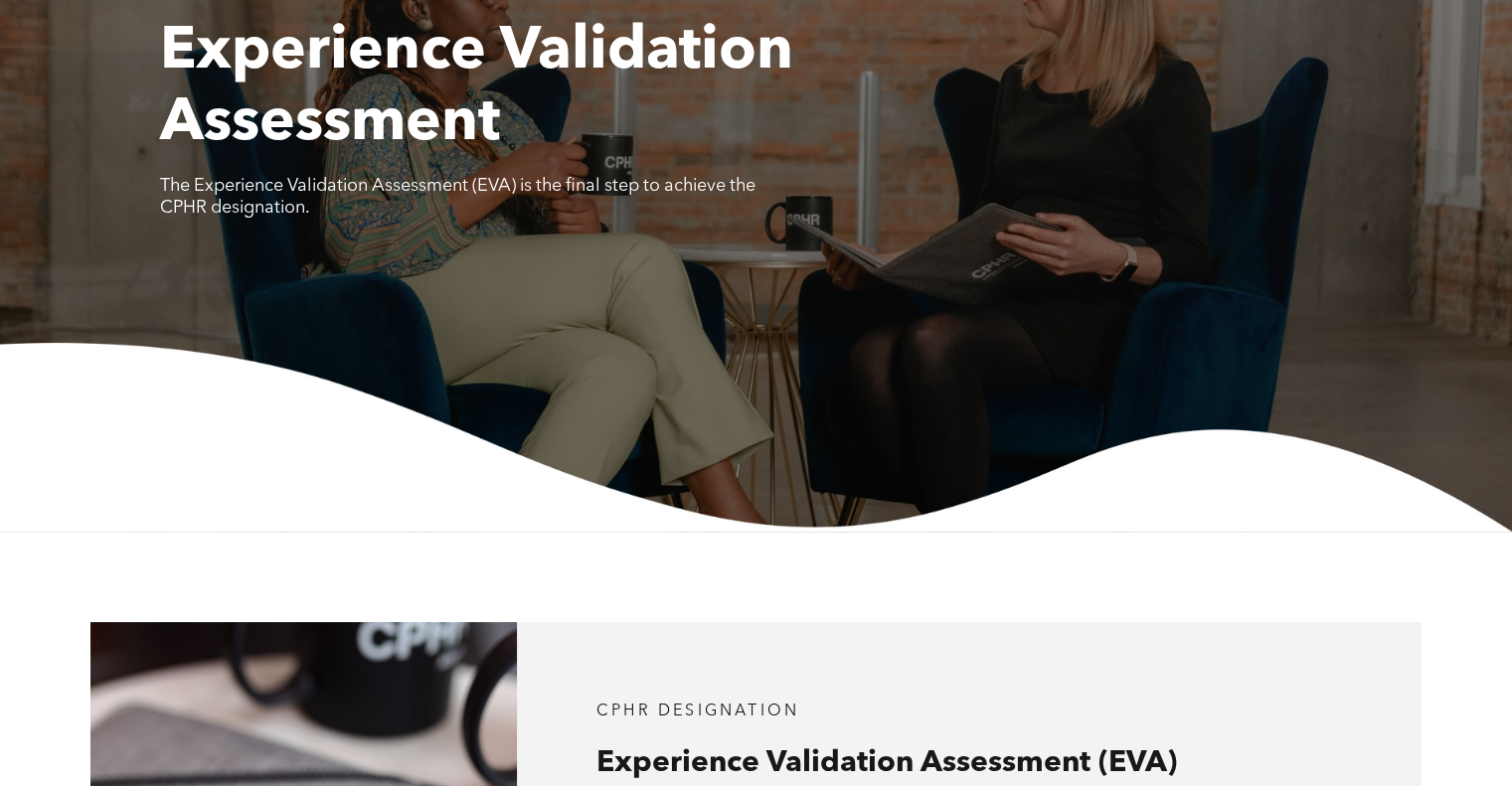 scroll, scrollTop: 0, scrollLeft: 0, axis: both 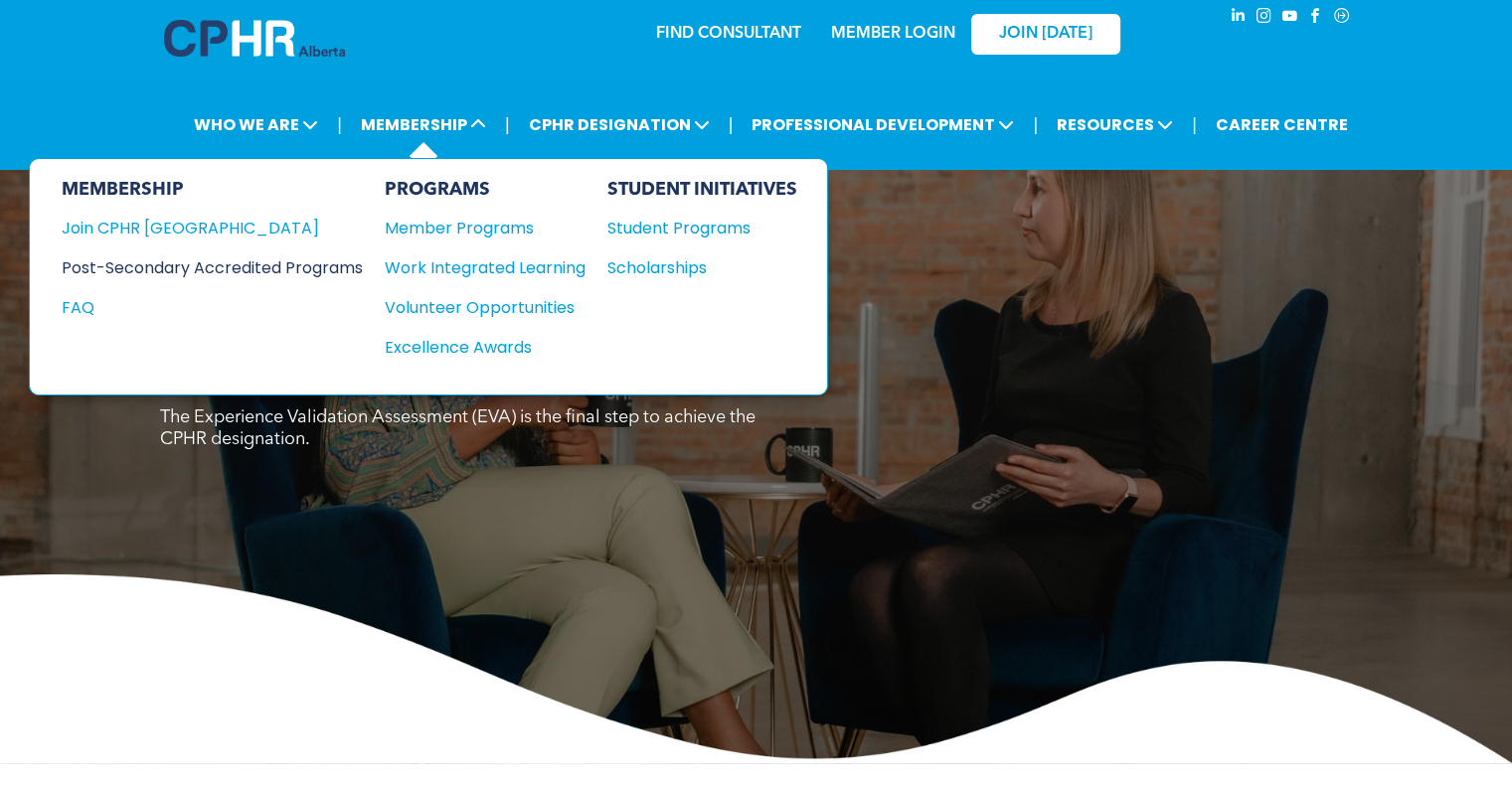 click on "Post-Secondary Accredited Programs" at bounding box center [197, 267] 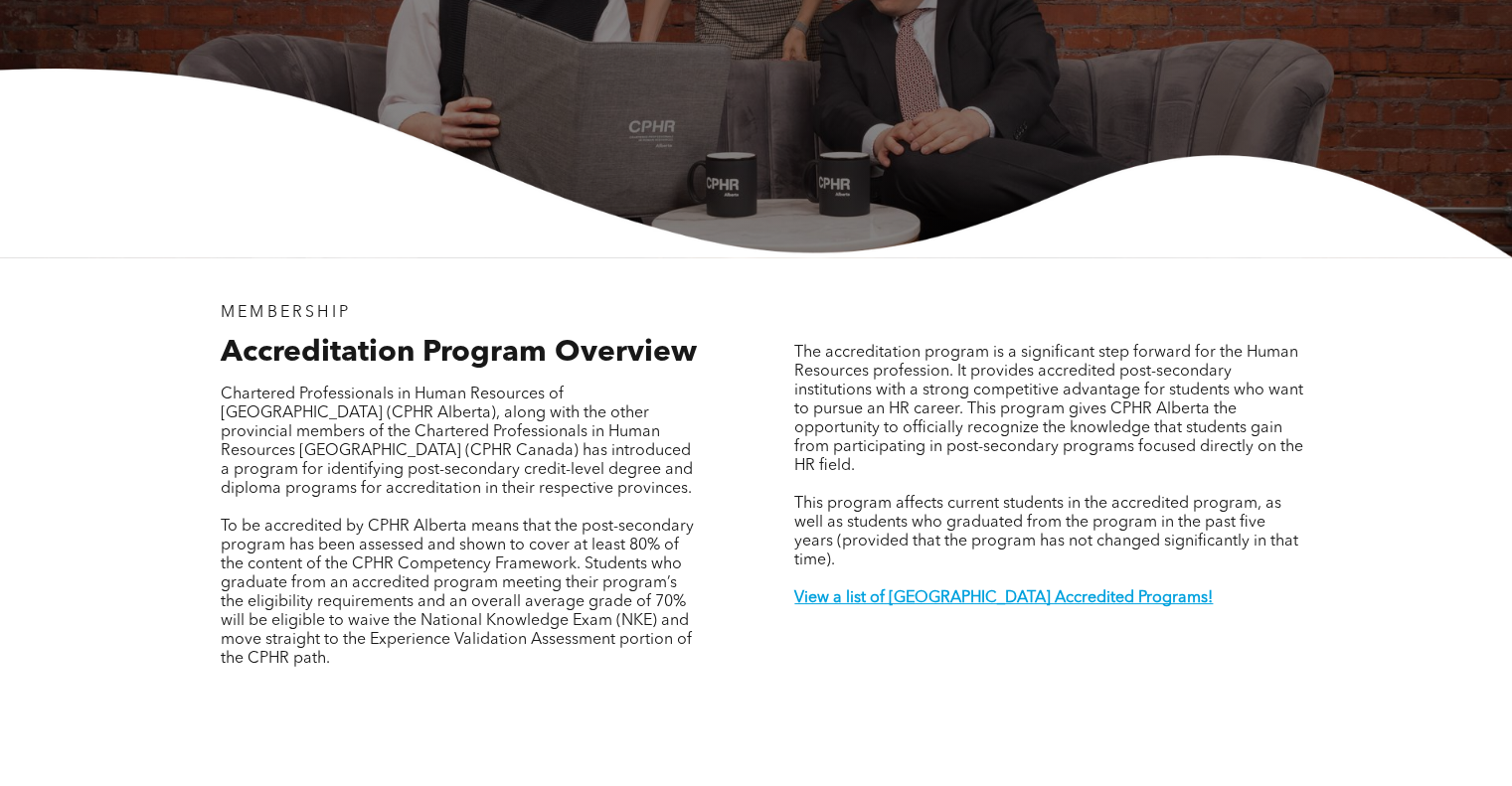 scroll, scrollTop: 497, scrollLeft: 0, axis: vertical 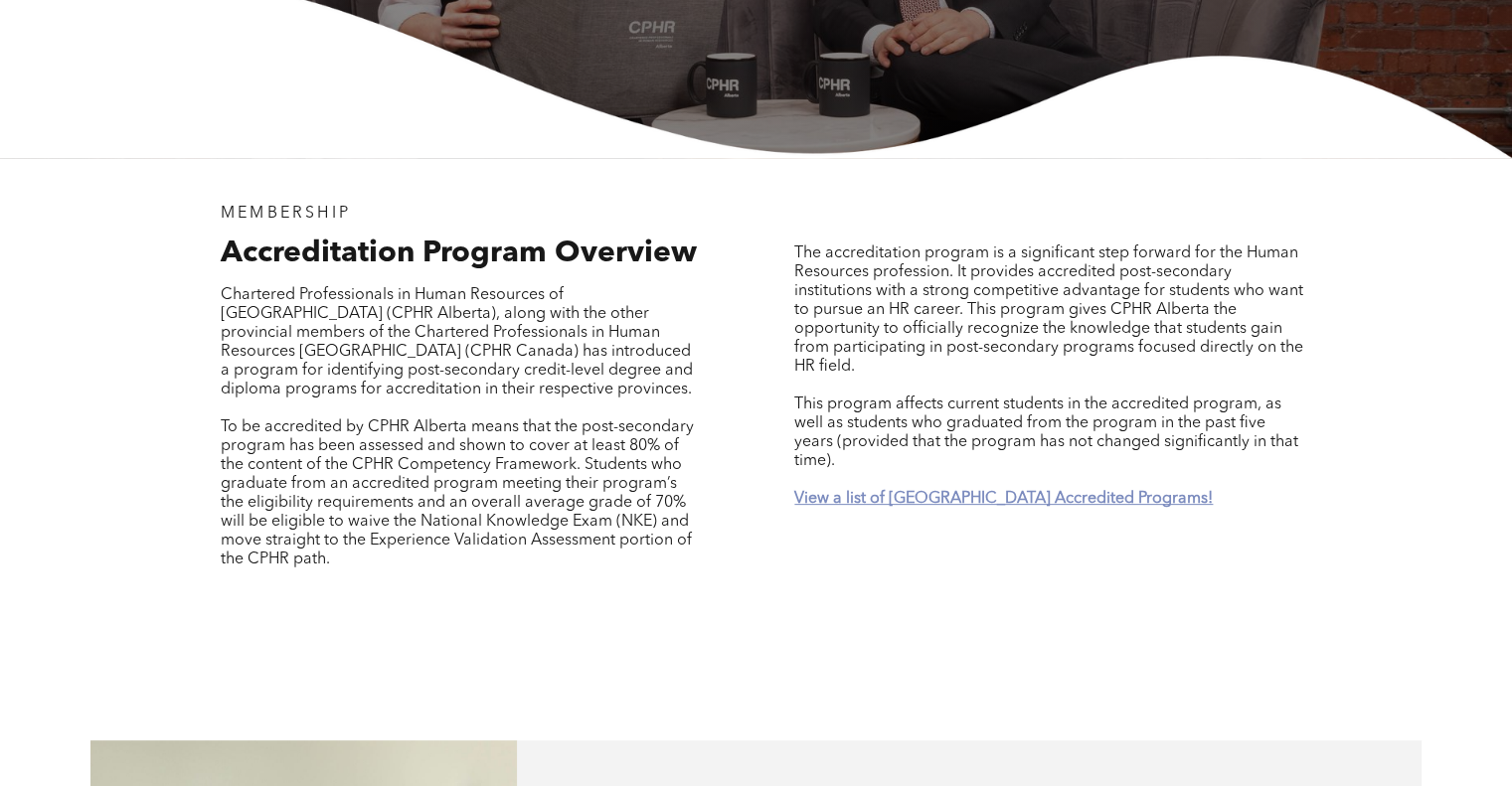 click on "View a list of Alberta Accredited Programs!" at bounding box center (1003, 499) 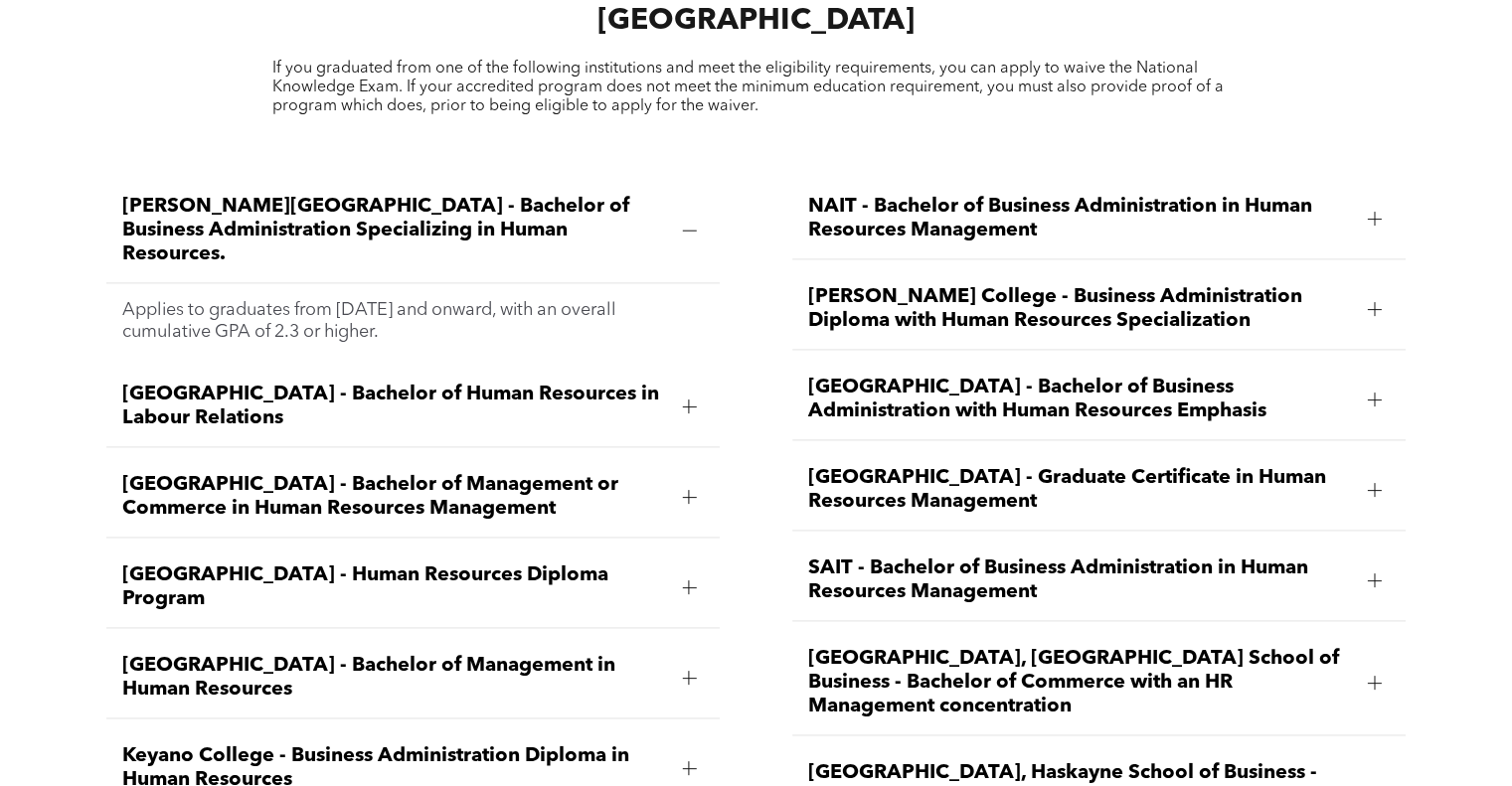 scroll, scrollTop: 2809, scrollLeft: 0, axis: vertical 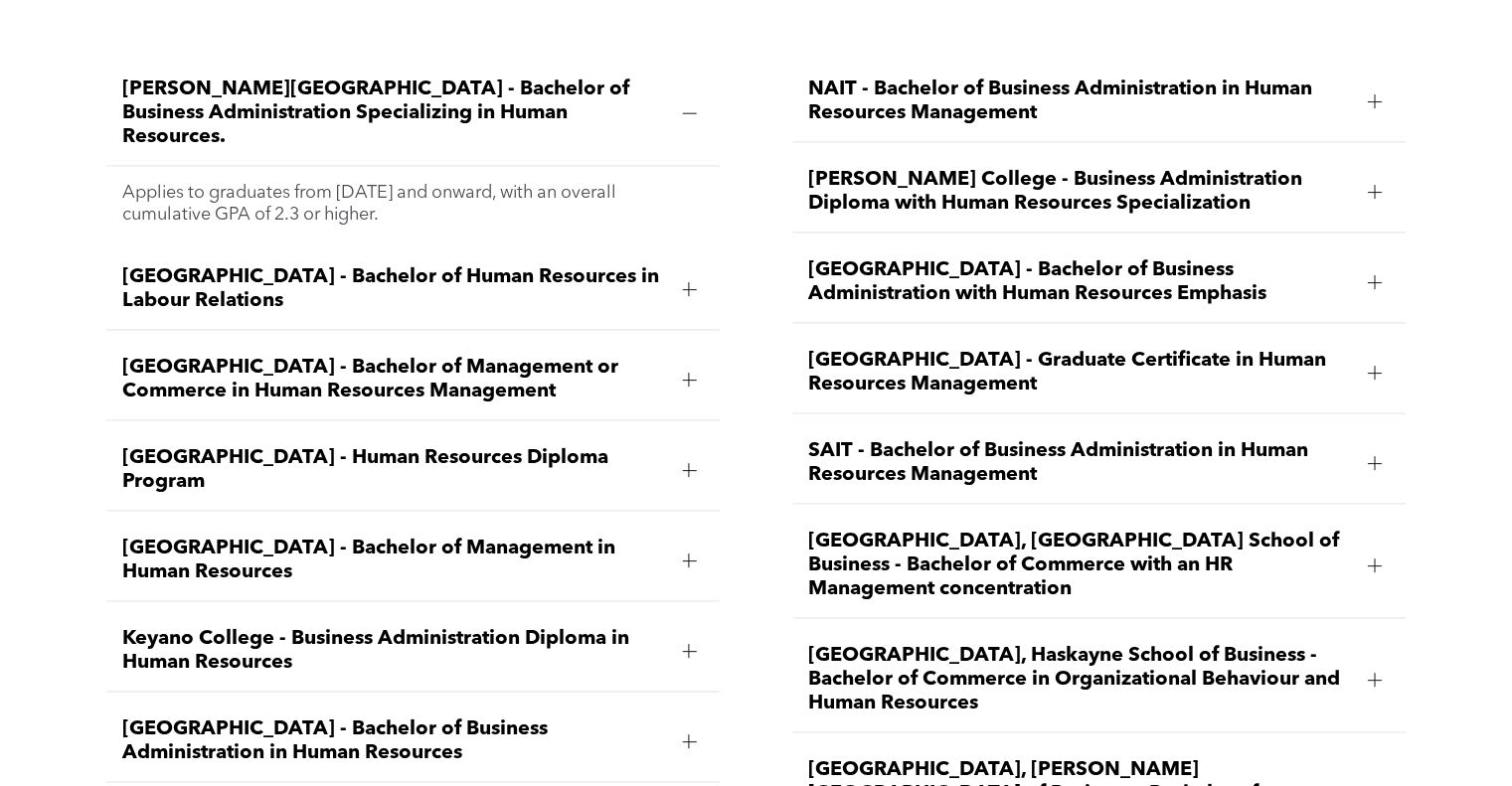 click on "Concordia University of Edmonton - Bachelor of Management in Human Resources" at bounding box center (394, 560) 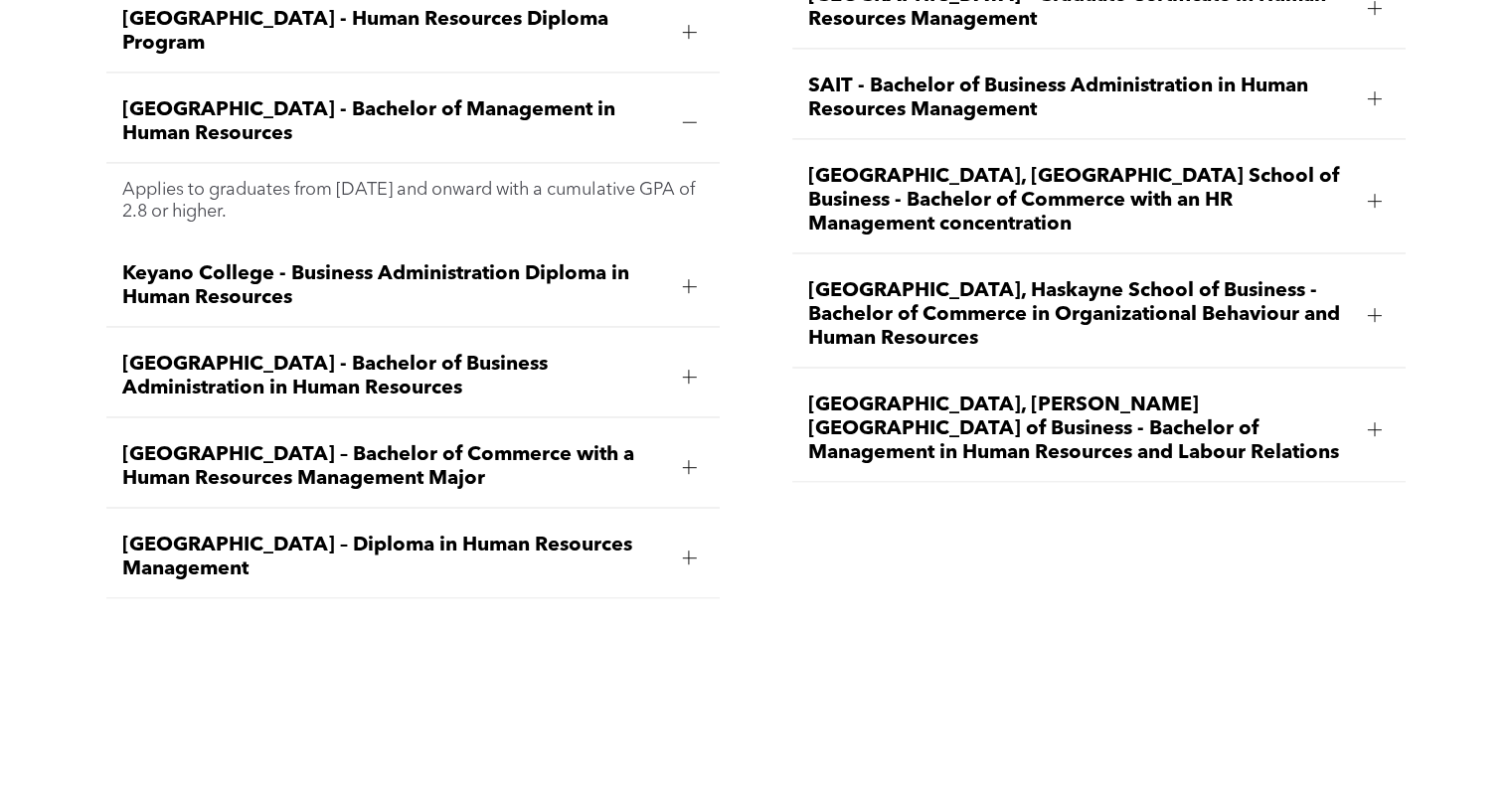 scroll, scrollTop: 3207, scrollLeft: 0, axis: vertical 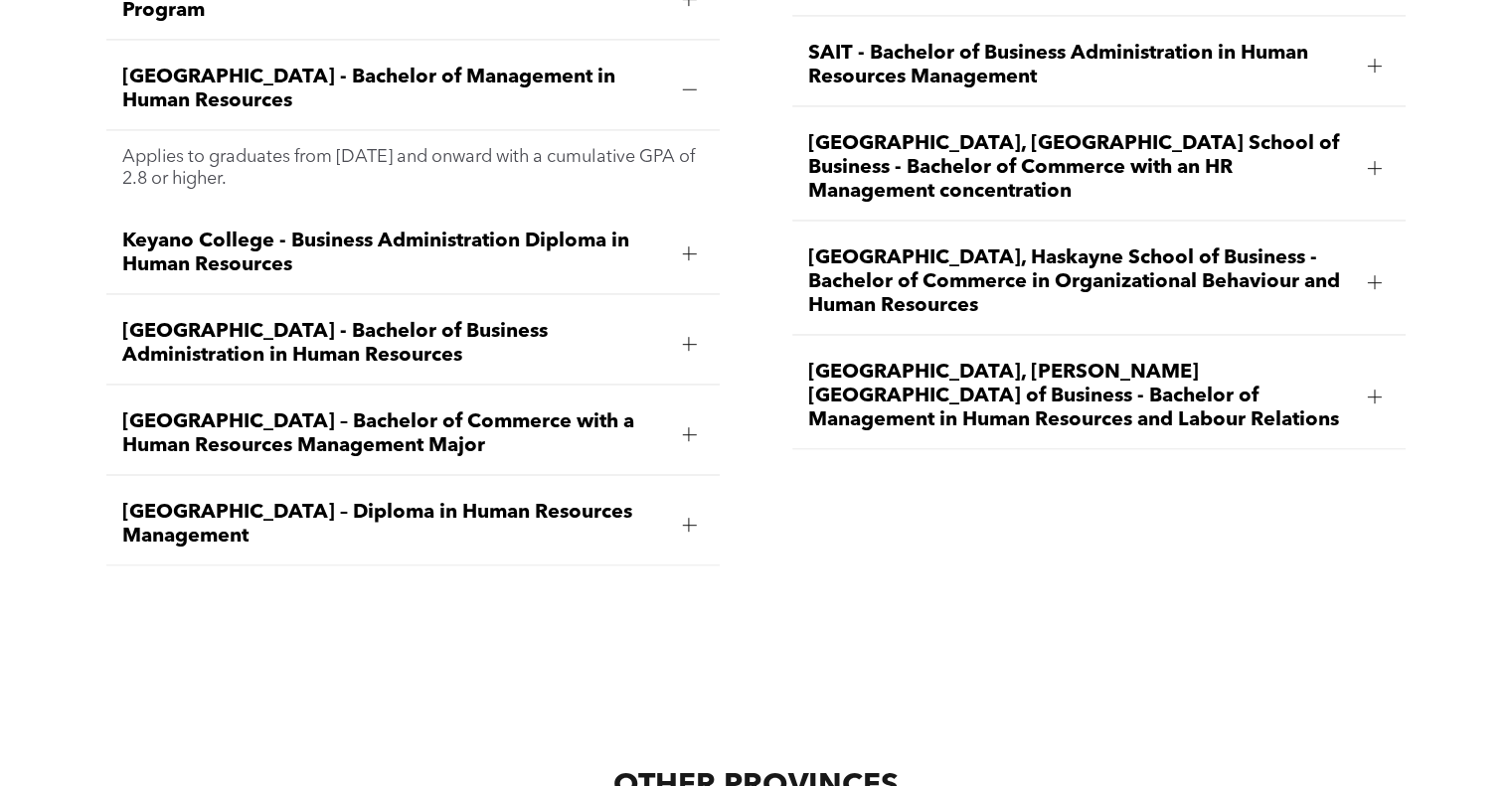 click at bounding box center (689, 525) 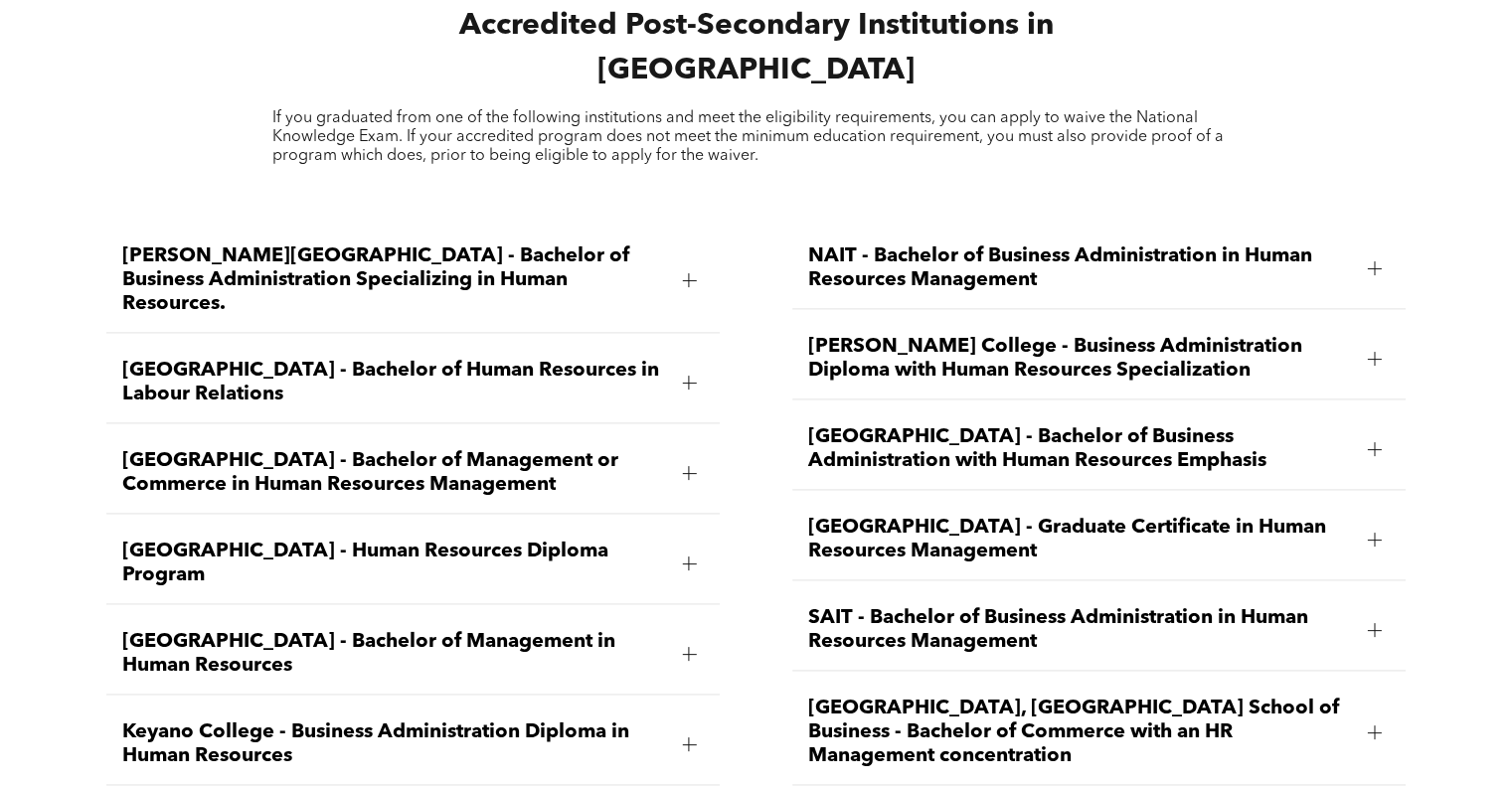 scroll, scrollTop: 2610, scrollLeft: 0, axis: vertical 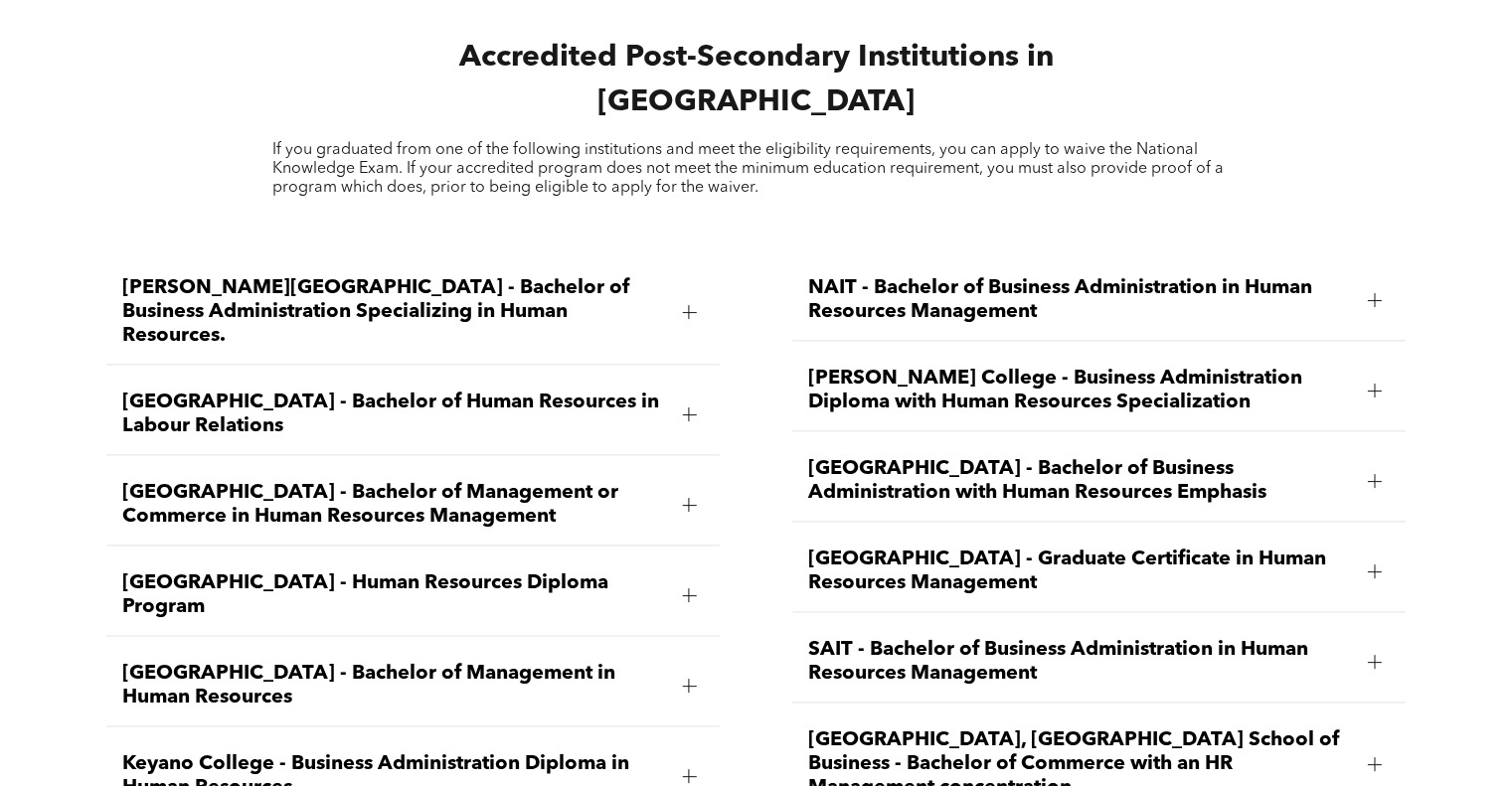 click on "NAIT - Bachelor of Business Administration in Human Resources Management" at bounding box center (1080, 300) 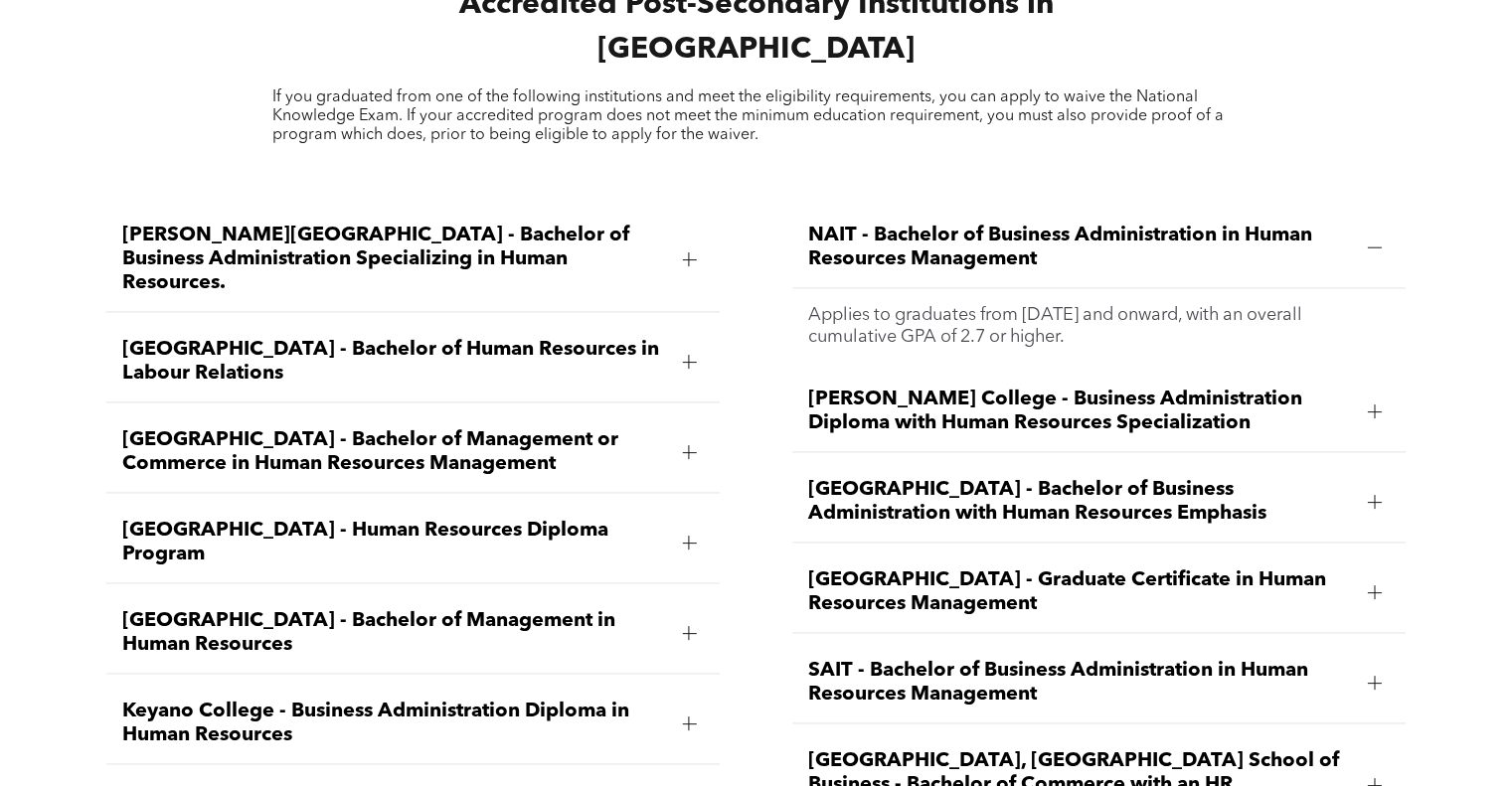 scroll, scrollTop: 2710, scrollLeft: 0, axis: vertical 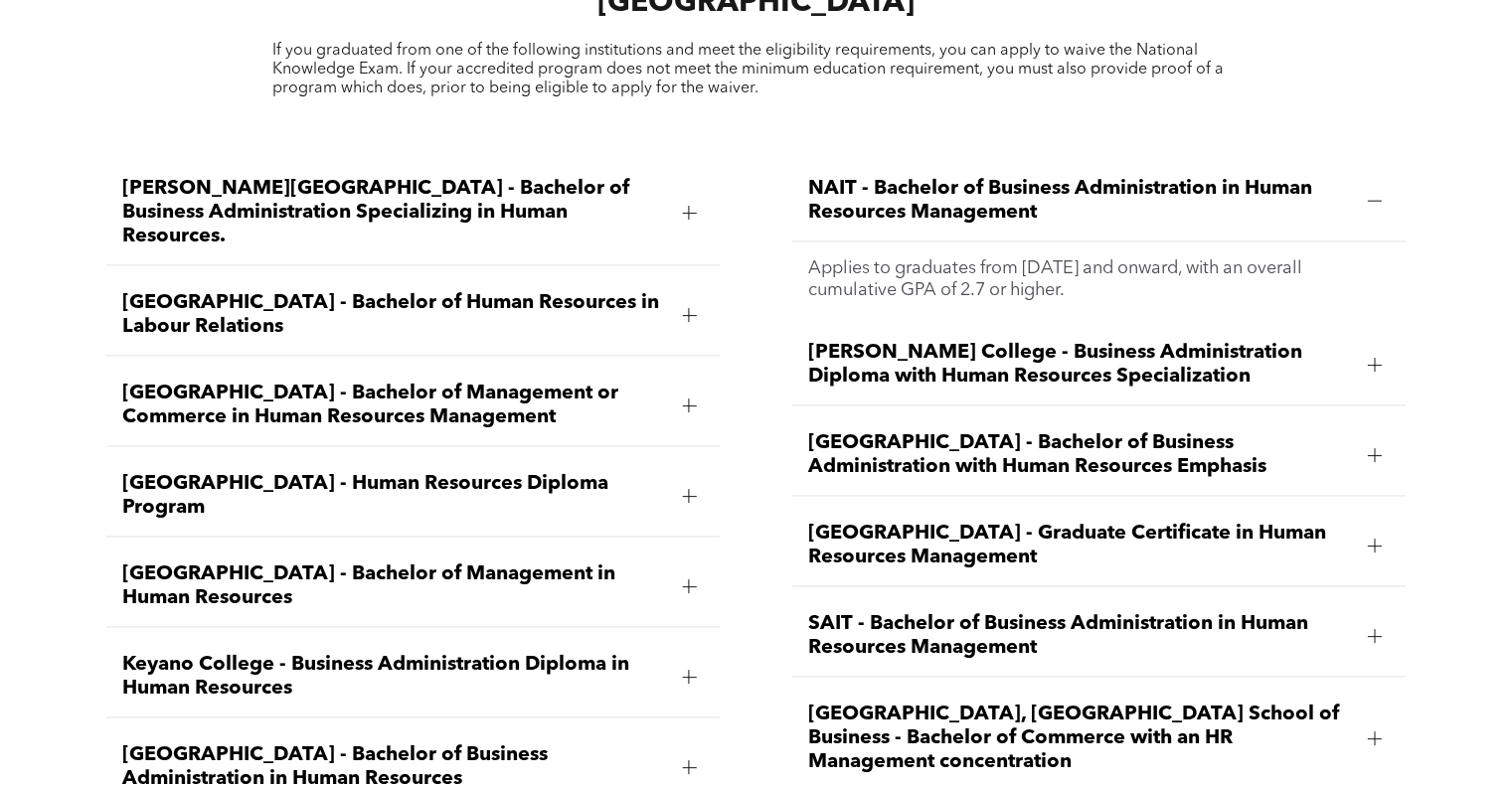 click on "Norquest College - Business Administration Diploma with Human Resources Specialization" at bounding box center (1080, 365) 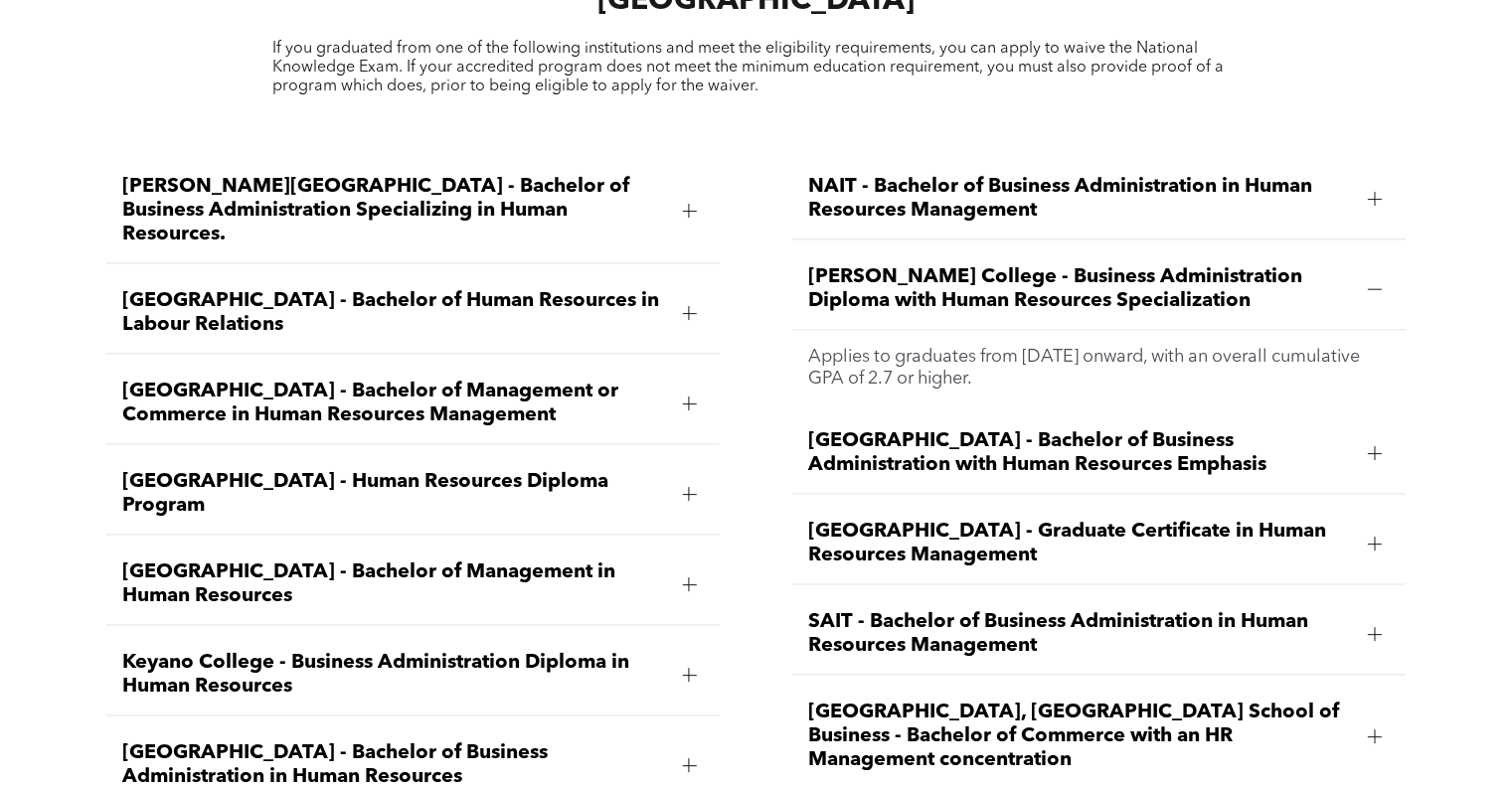 scroll, scrollTop: 2710, scrollLeft: 0, axis: vertical 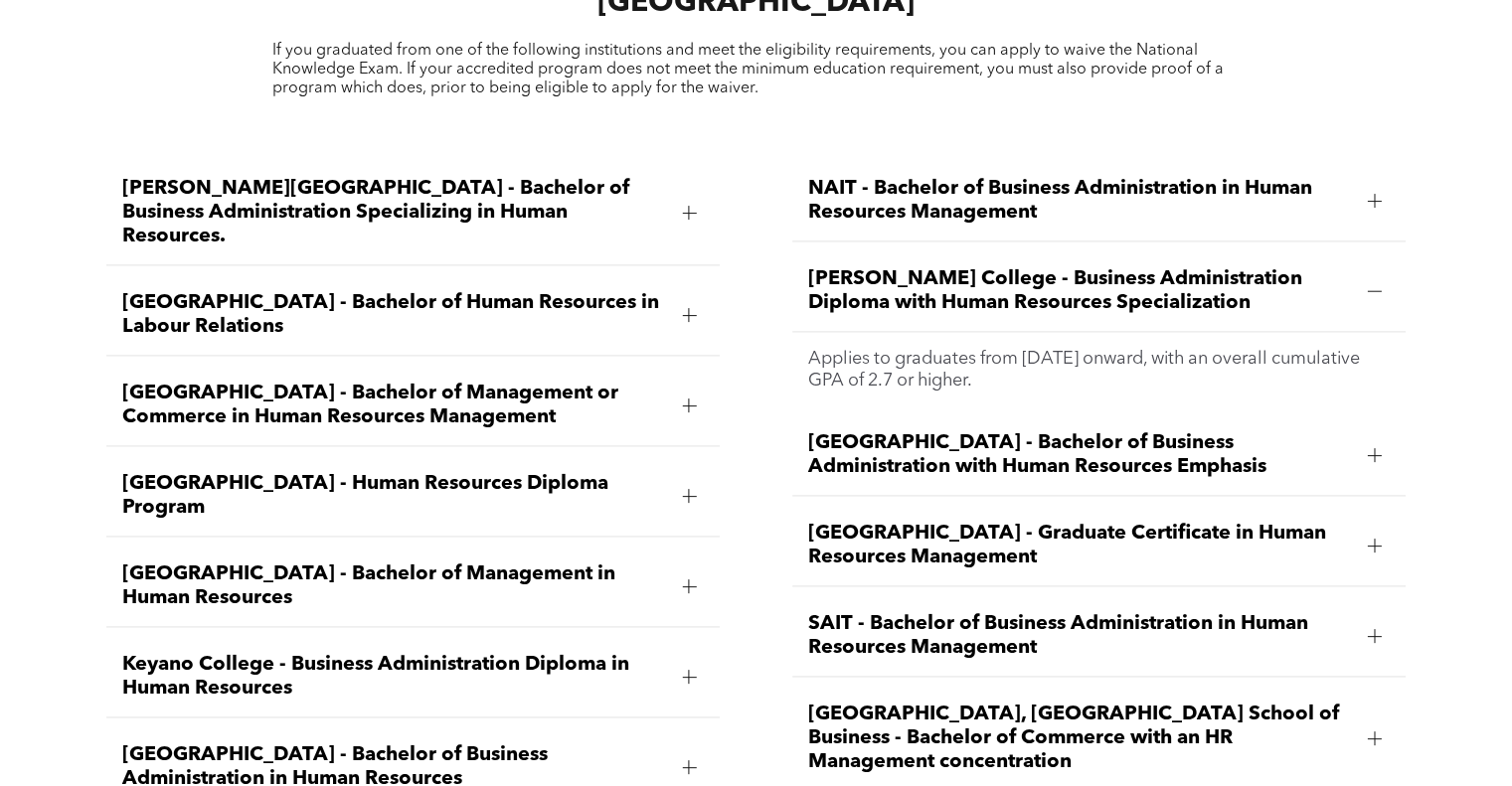 click on "Norquest College - Business Administration Diploma with Human Resources Specialization" at bounding box center (1080, 291) 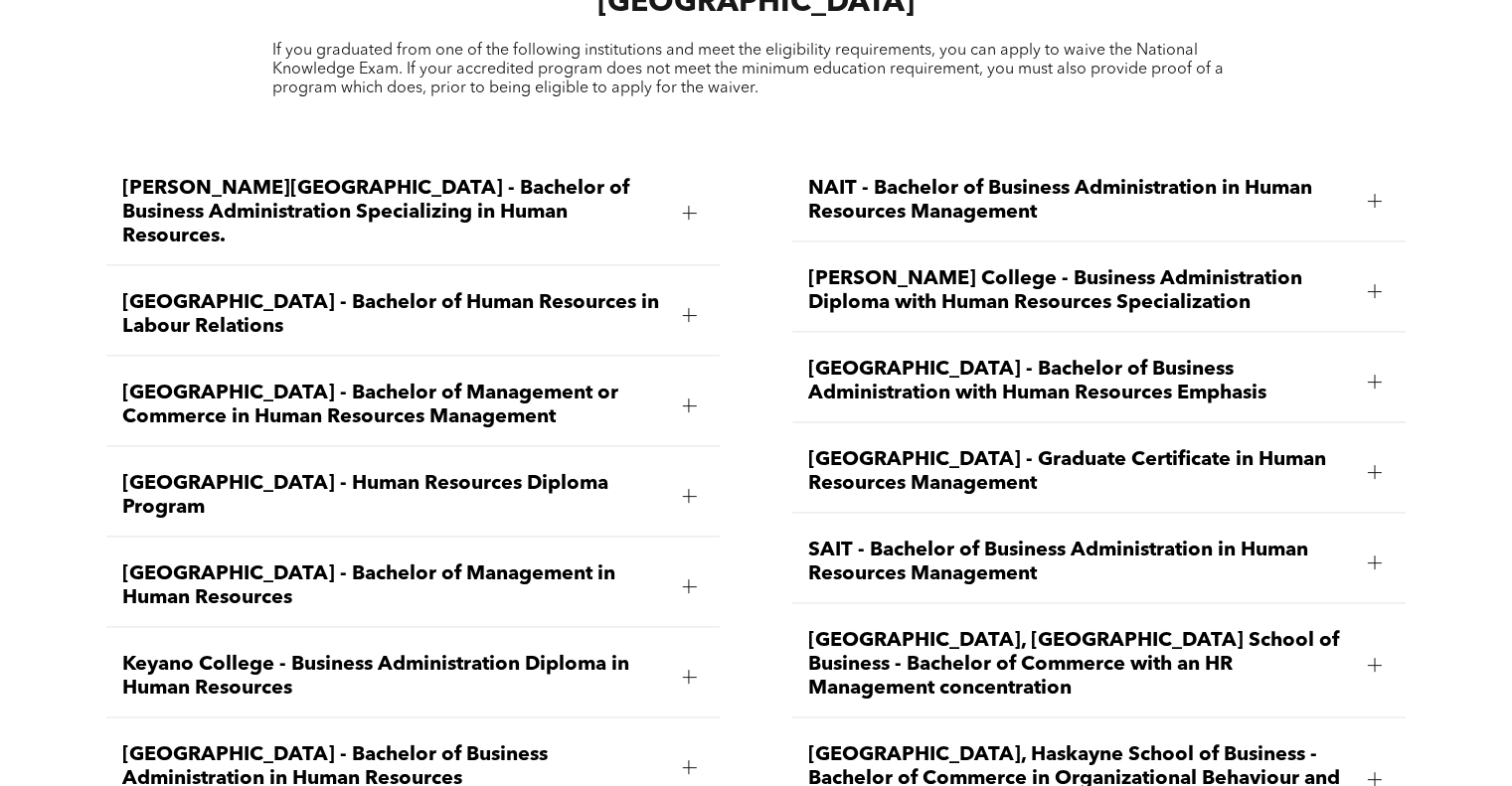 click on "Norquest College - Business Administration Diploma with Human Resources Specialization" at bounding box center [1080, 291] 